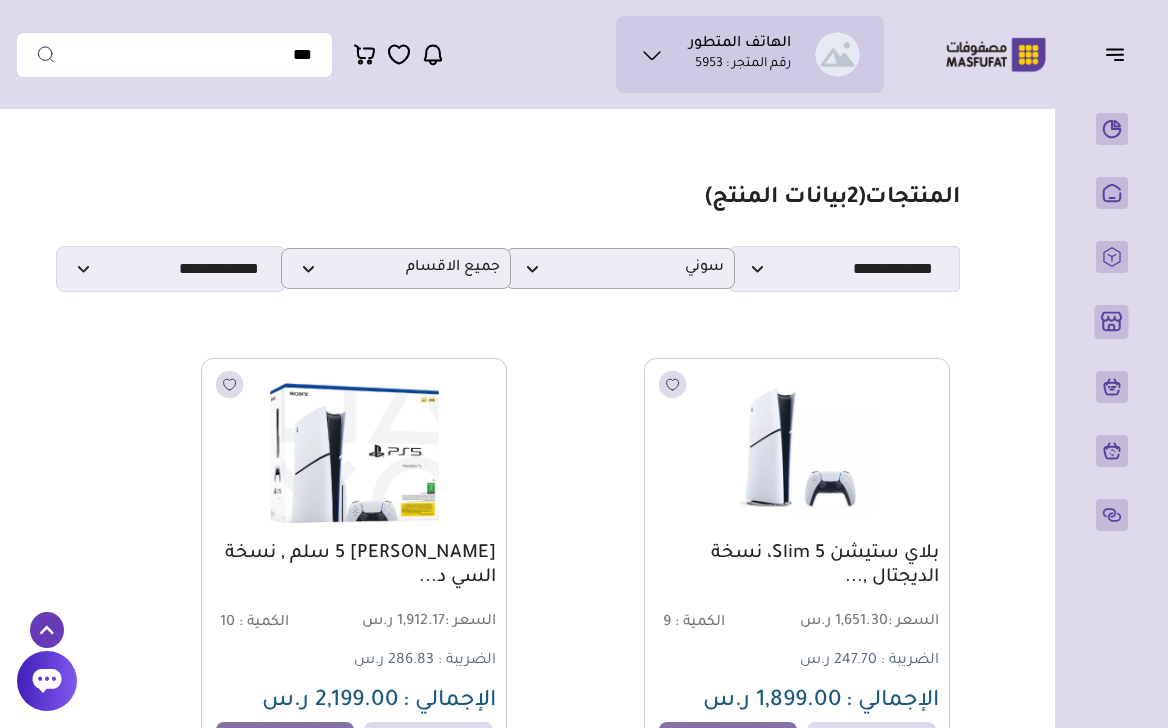 select on "**" 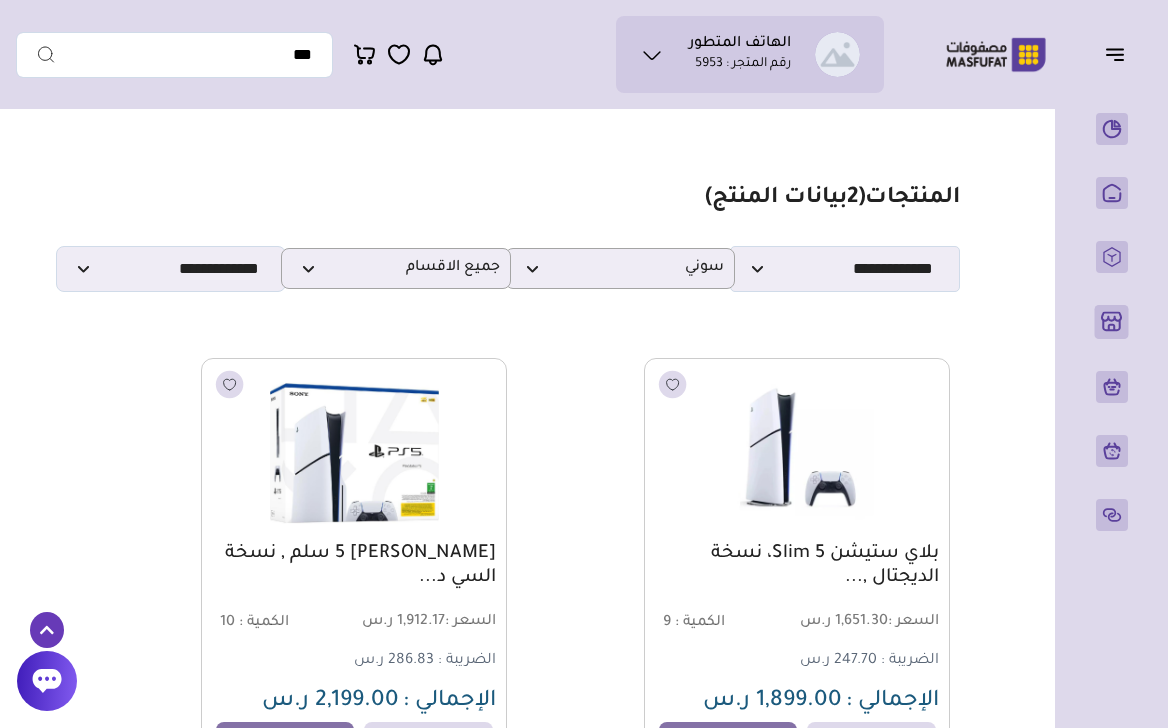 scroll, scrollTop: 231, scrollLeft: 0, axis: vertical 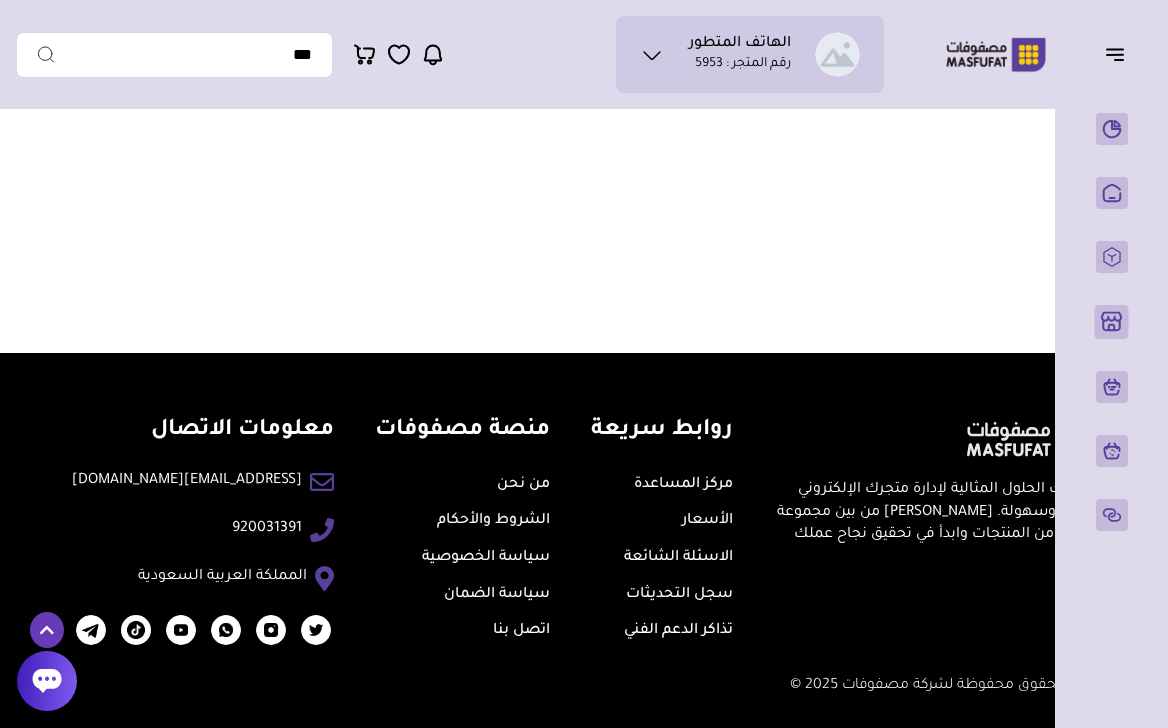 click on "سجل التحديثات" at bounding box center (679, 595) 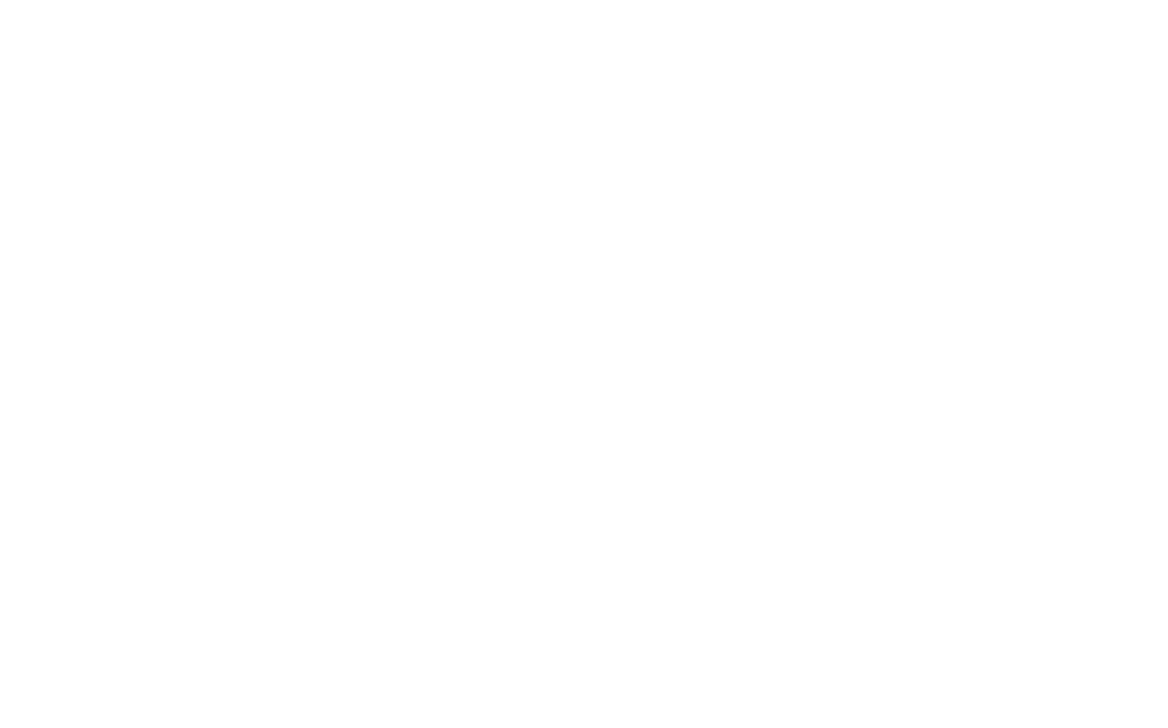 scroll, scrollTop: 0, scrollLeft: 0, axis: both 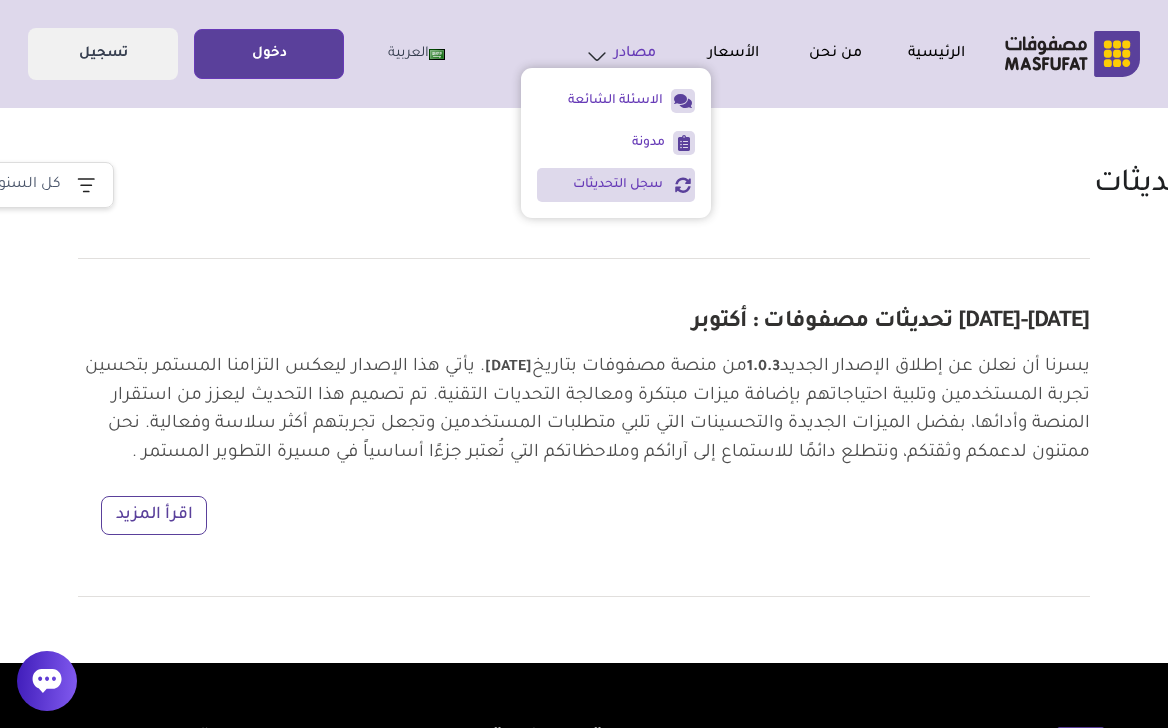 click on "مصادر" at bounding box center (604, 54) 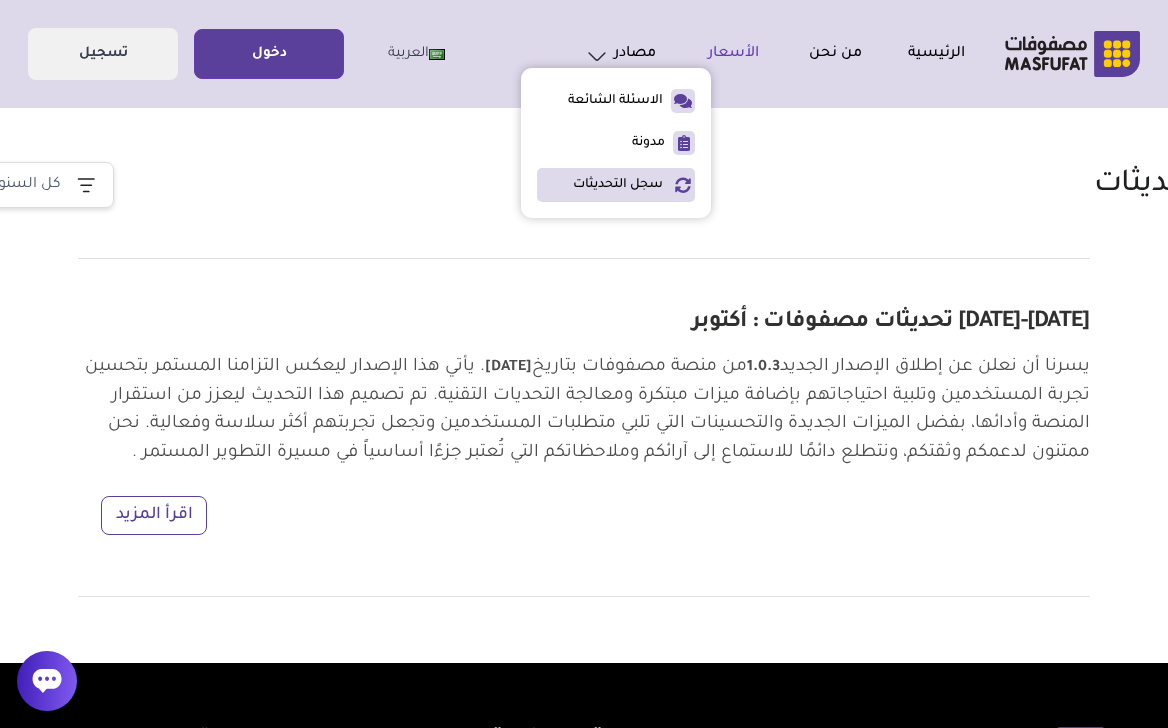 click on "الأسعار" at bounding box center [707, 54] 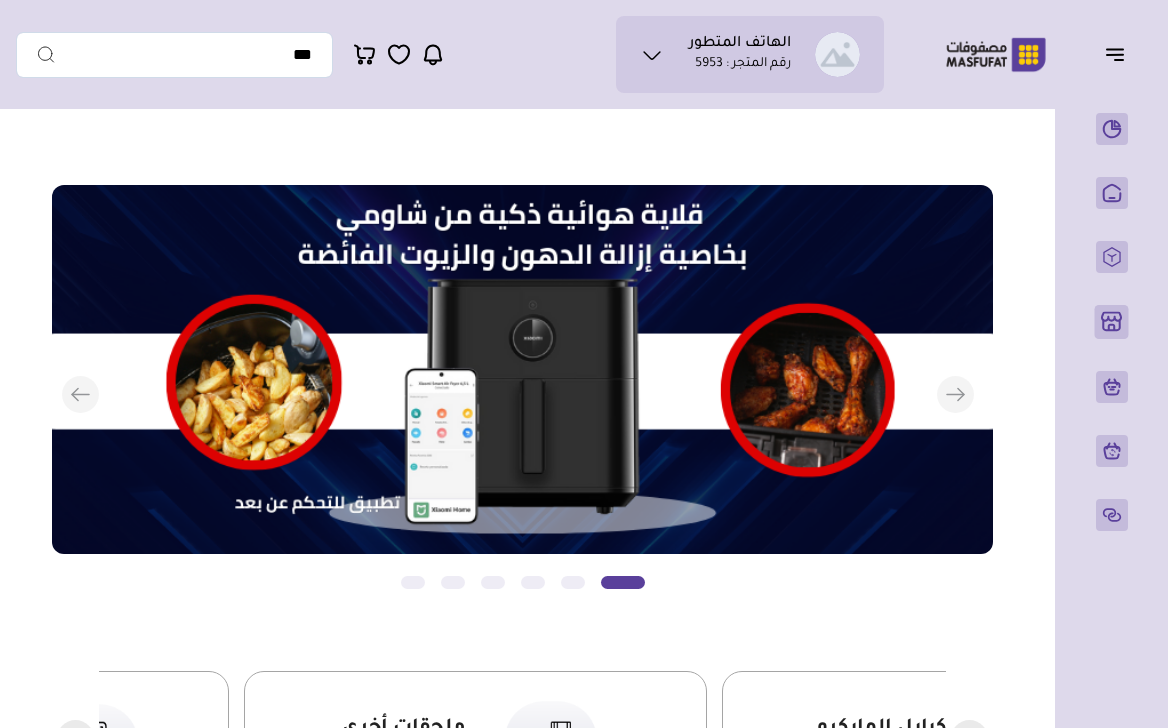 scroll, scrollTop: 0, scrollLeft: 0, axis: both 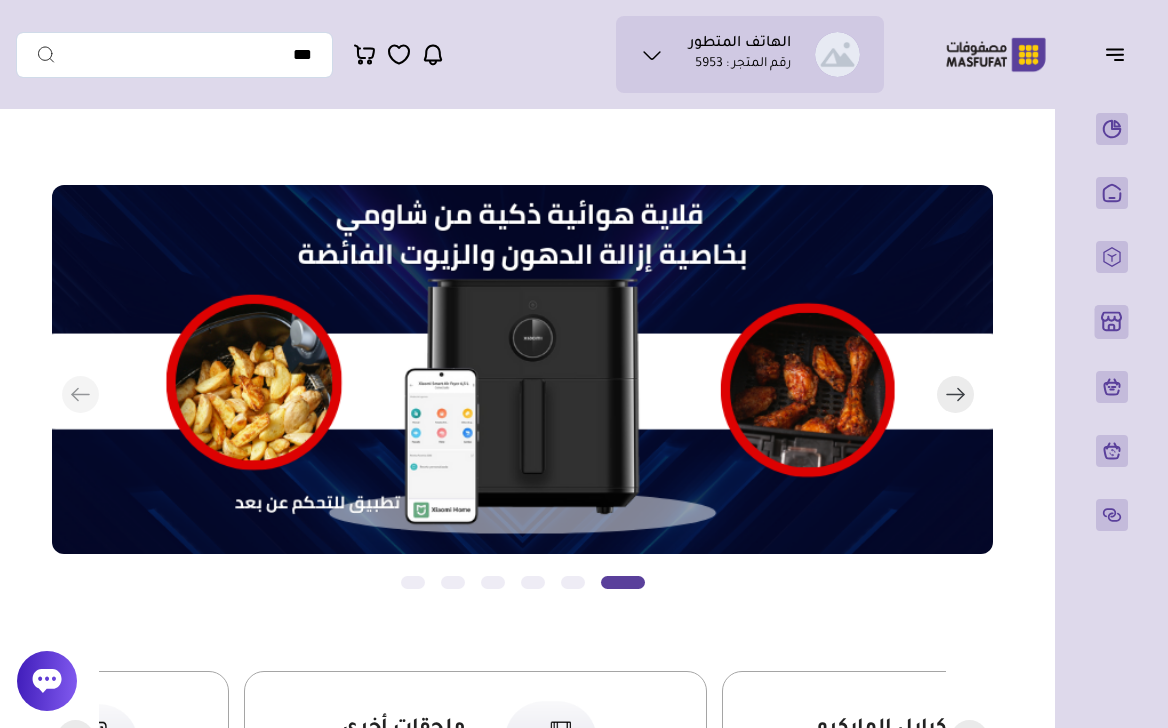 click 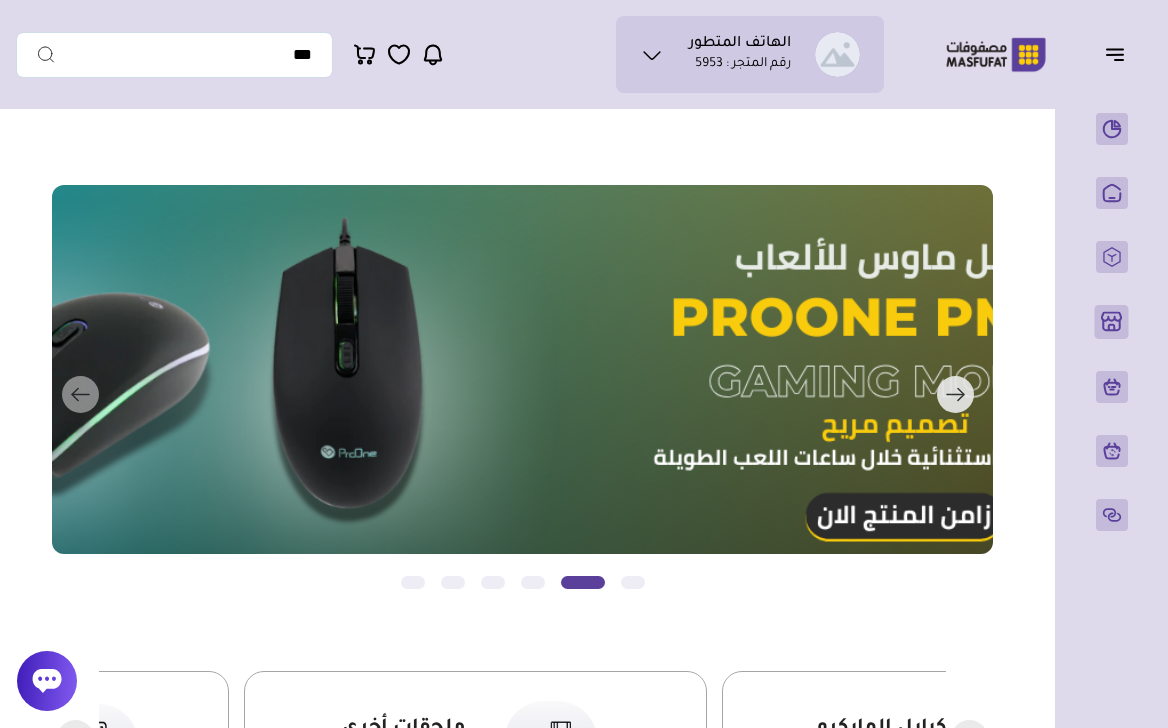 click 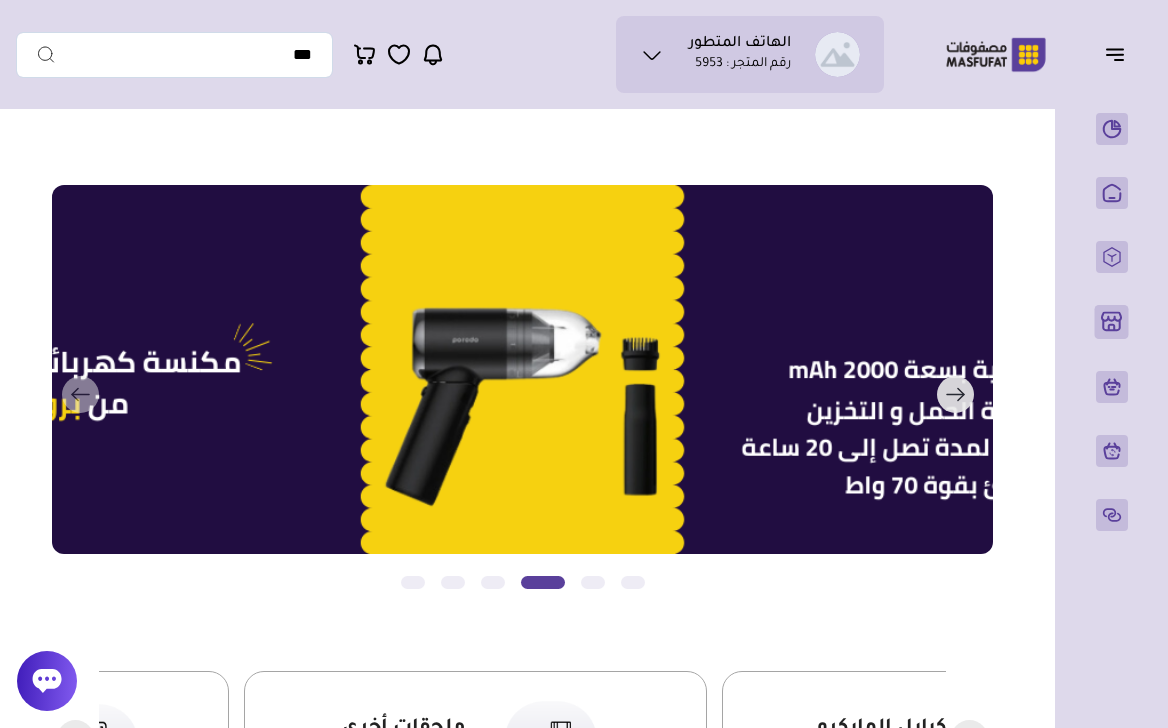 click 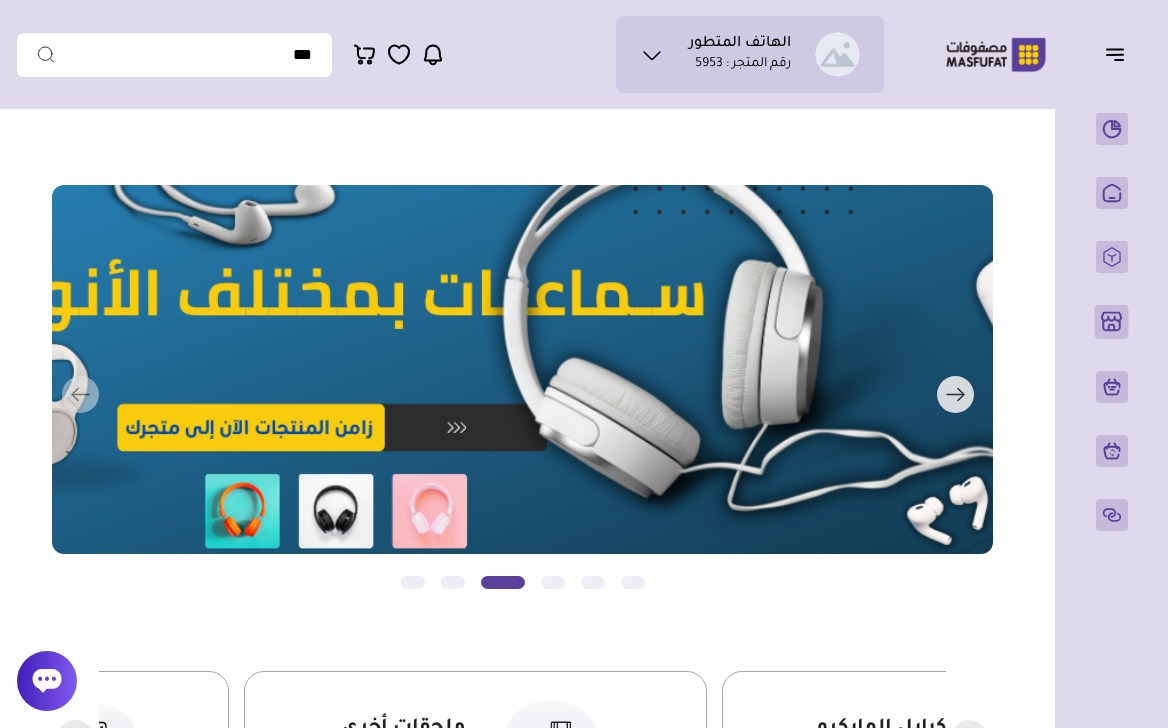click 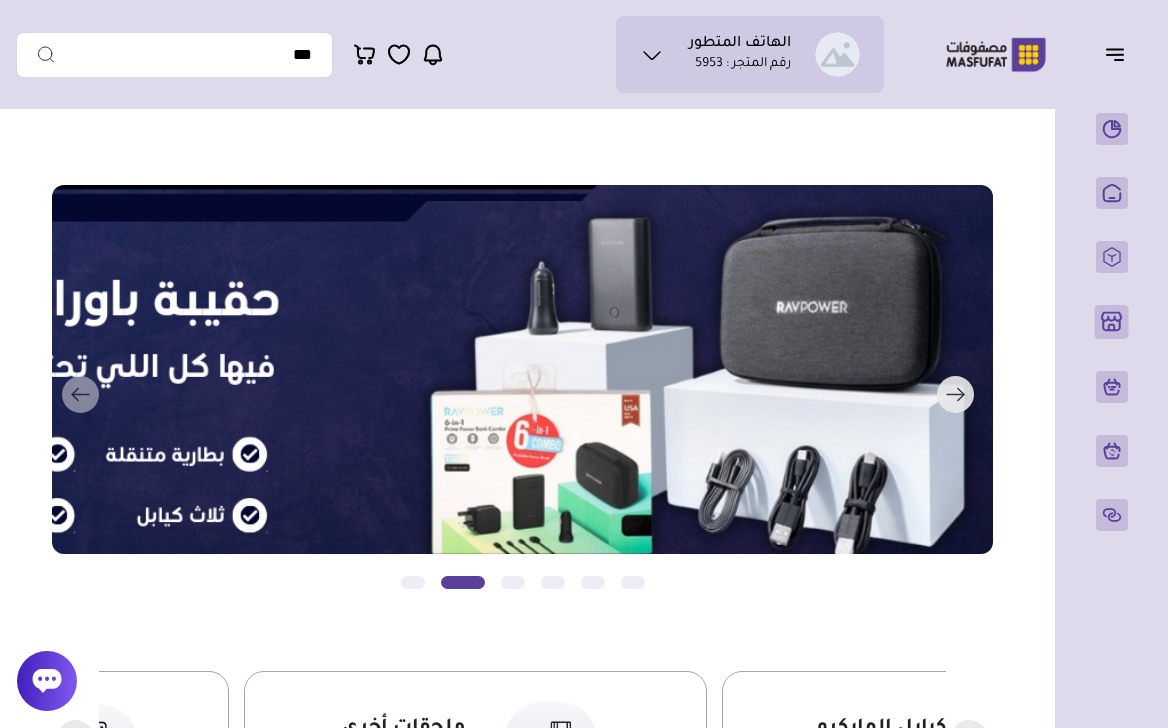 click 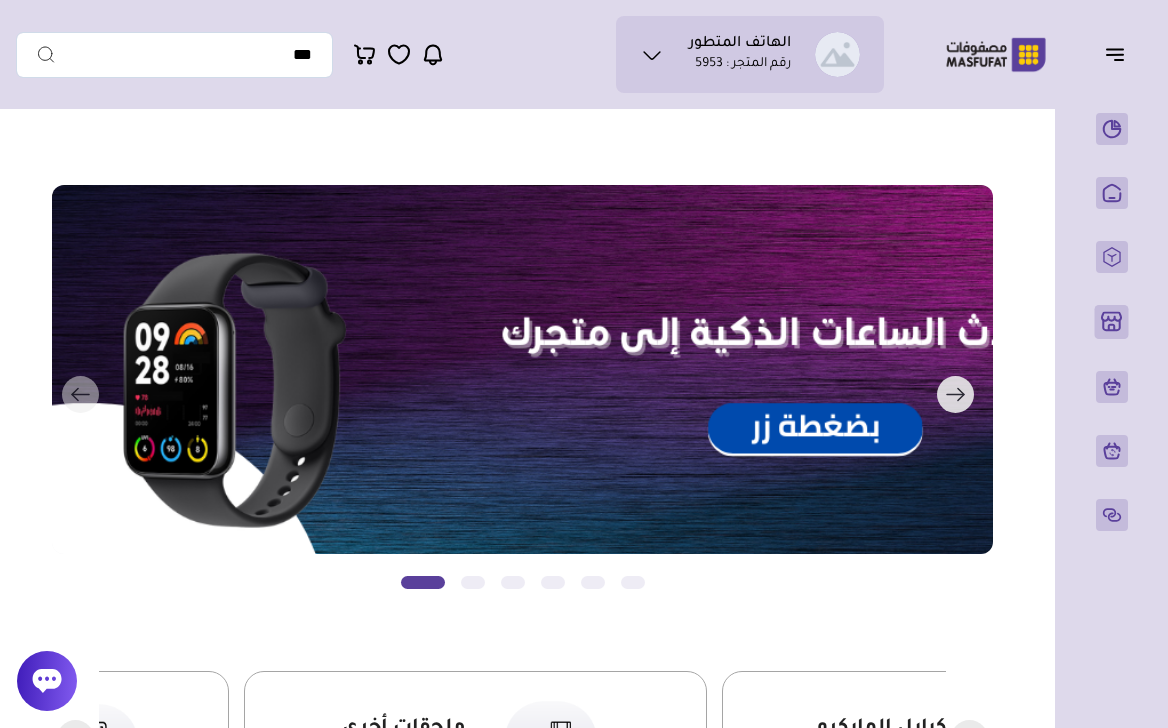 click 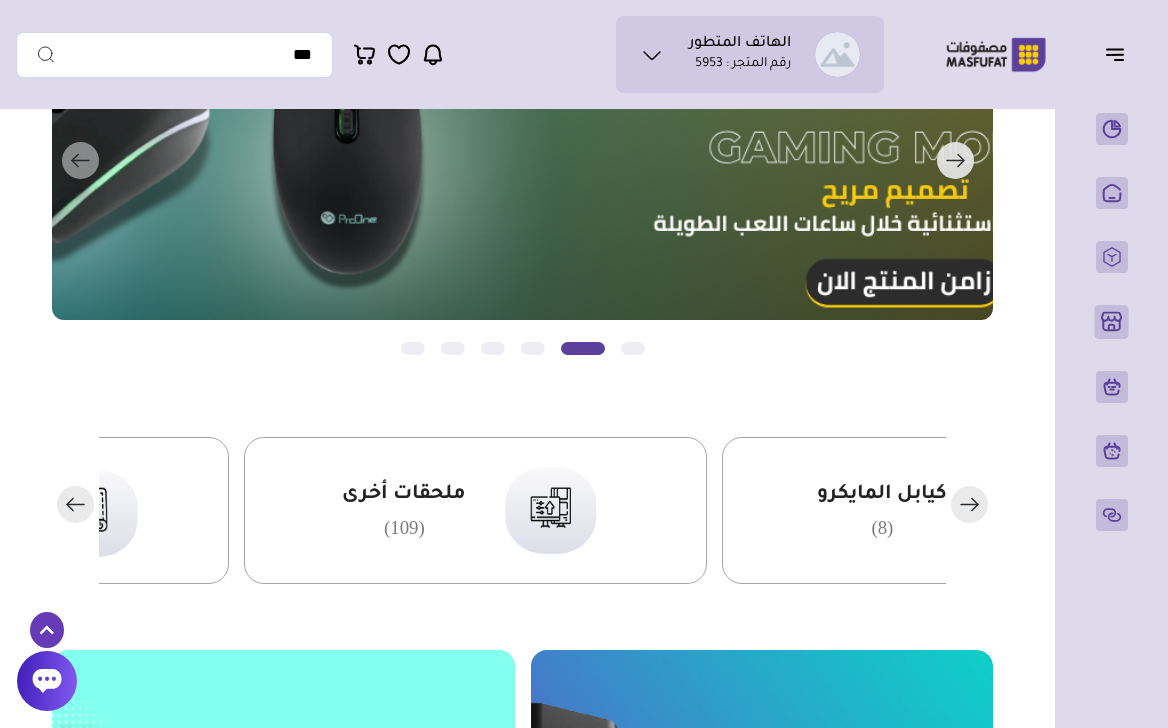 scroll, scrollTop: 0, scrollLeft: 0, axis: both 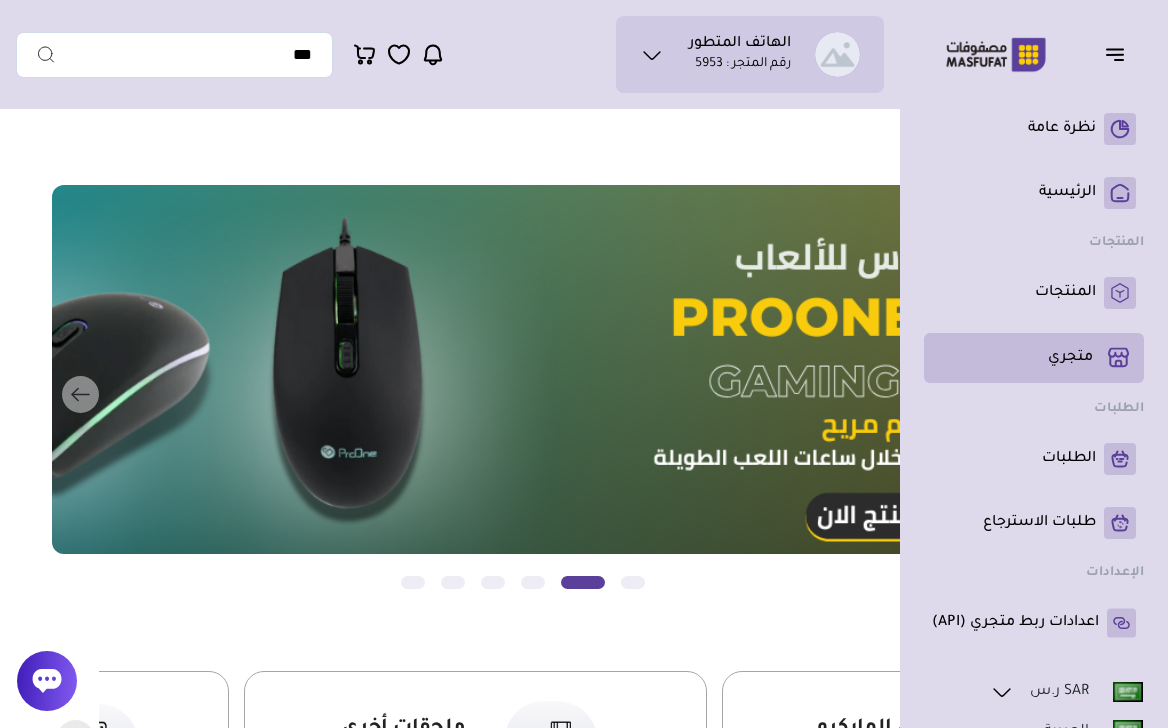 click on "متجري  ( 0 )" at bounding box center [1070, 358] 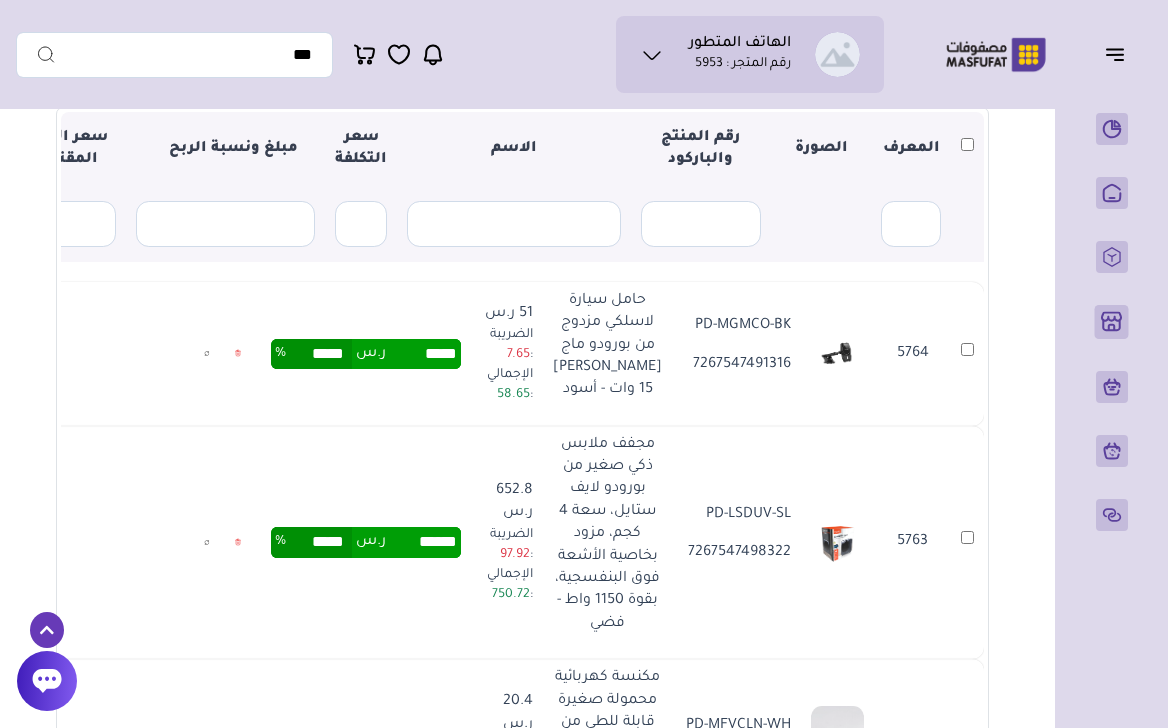 scroll, scrollTop: 310, scrollLeft: 0, axis: vertical 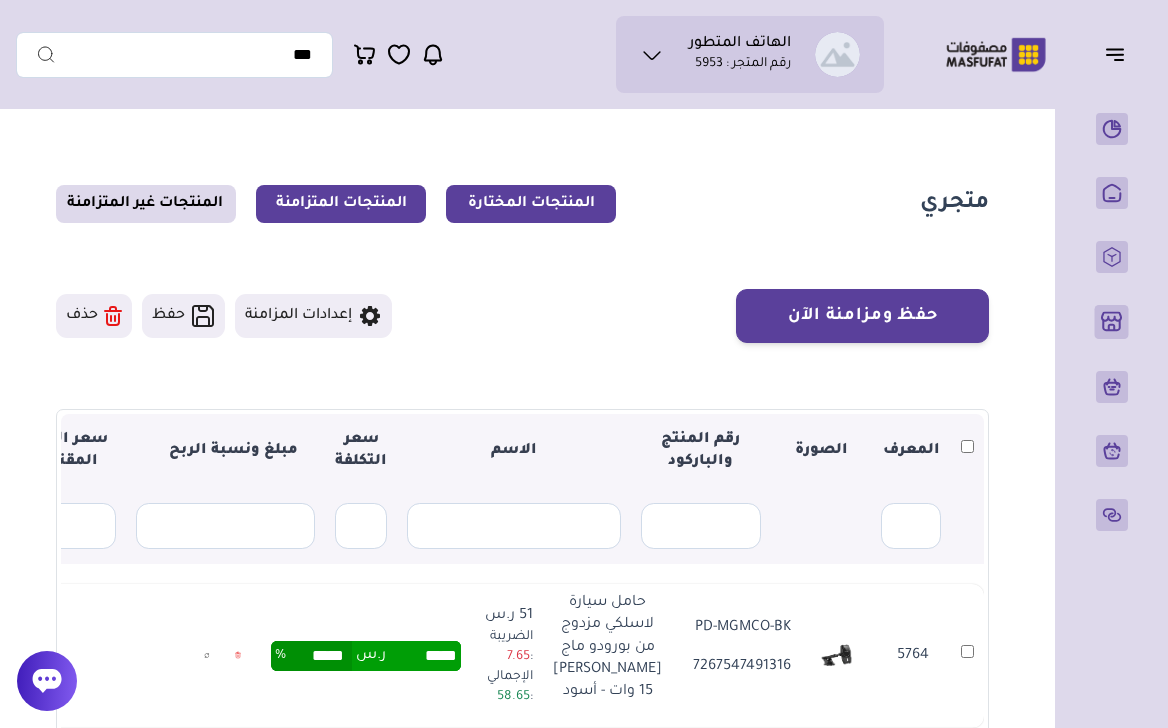 click on "المنتجات المتزامنة" at bounding box center [341, 204] 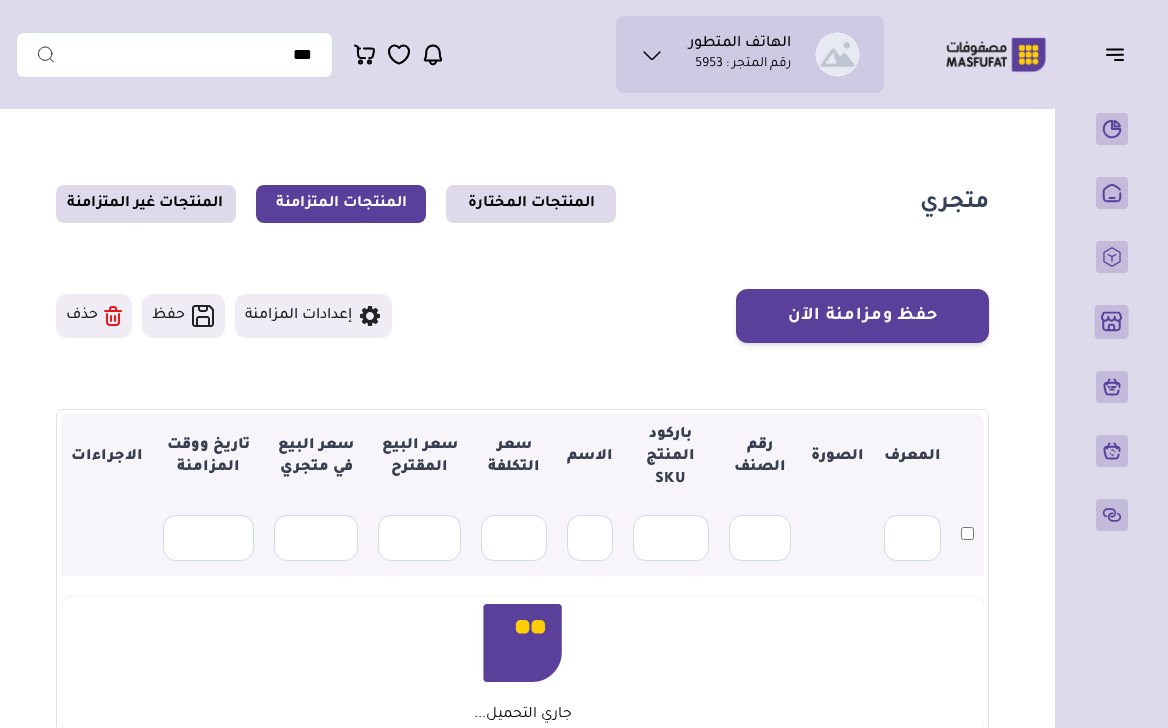 scroll, scrollTop: 0, scrollLeft: 0, axis: both 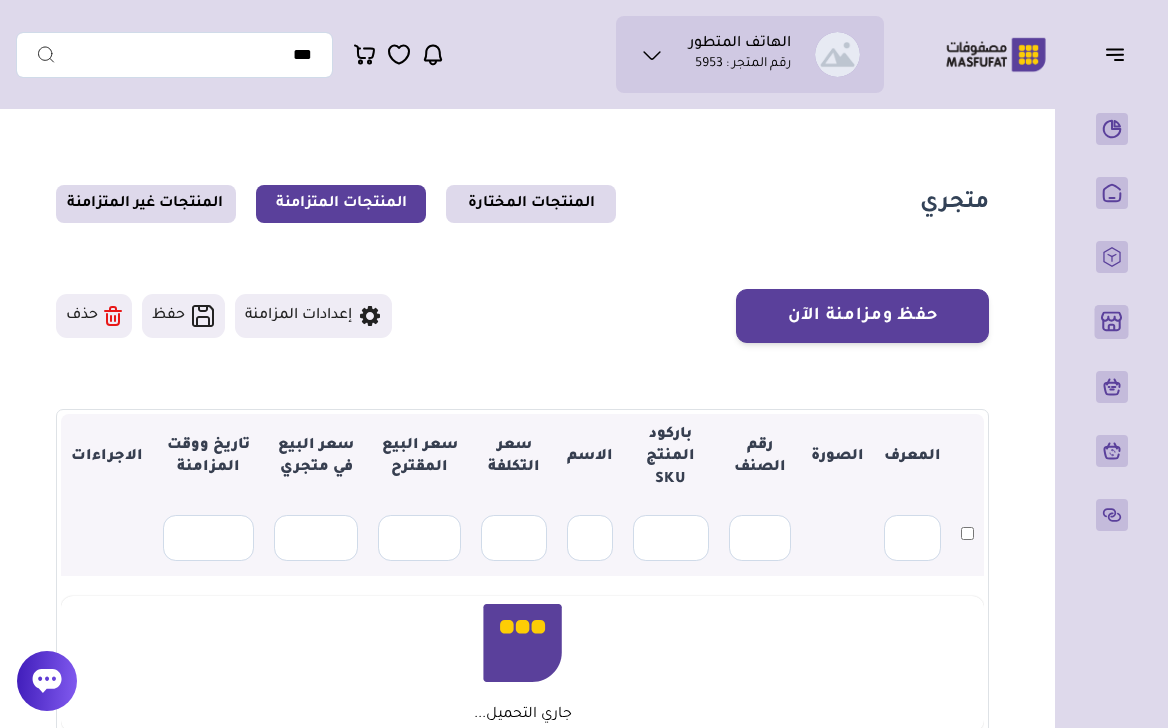click at bounding box center (1121, 54) 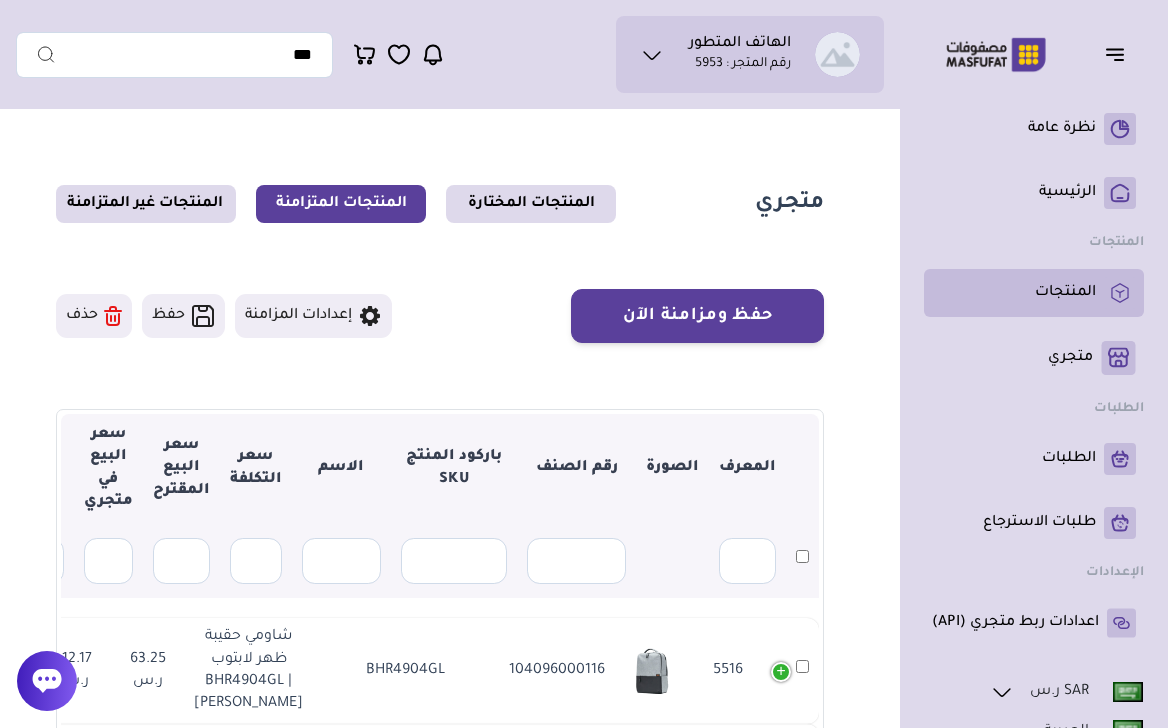 click on "المنتجات" at bounding box center [1034, 293] 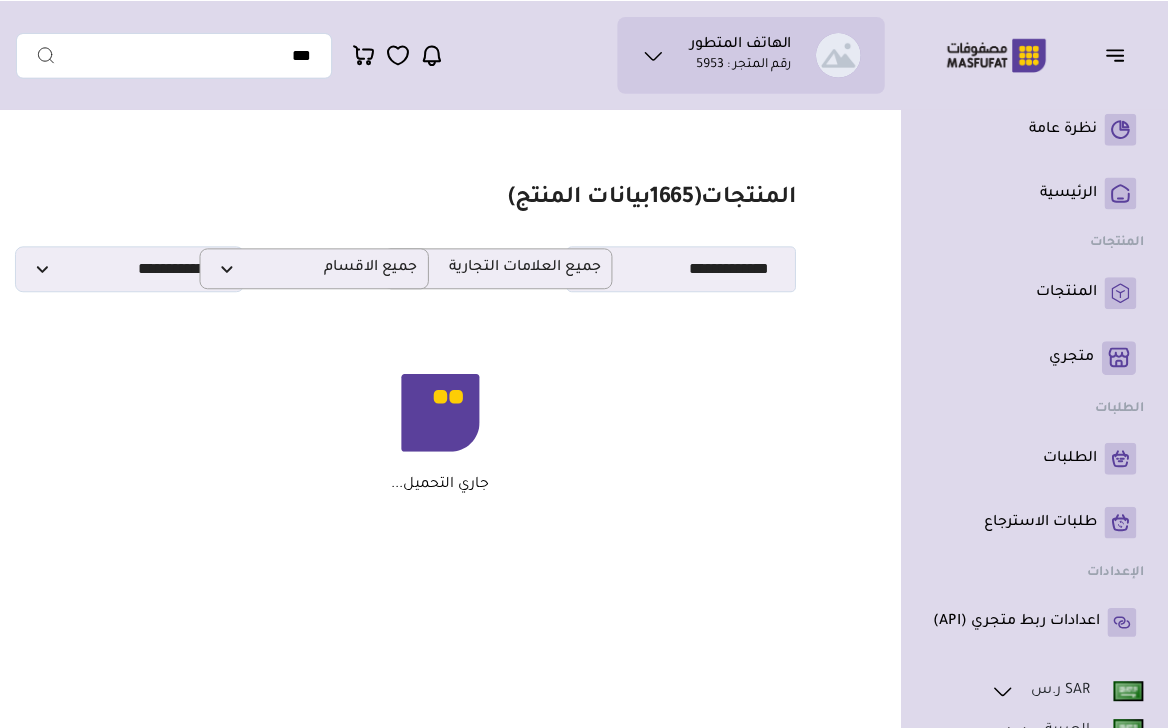 scroll, scrollTop: 0, scrollLeft: 0, axis: both 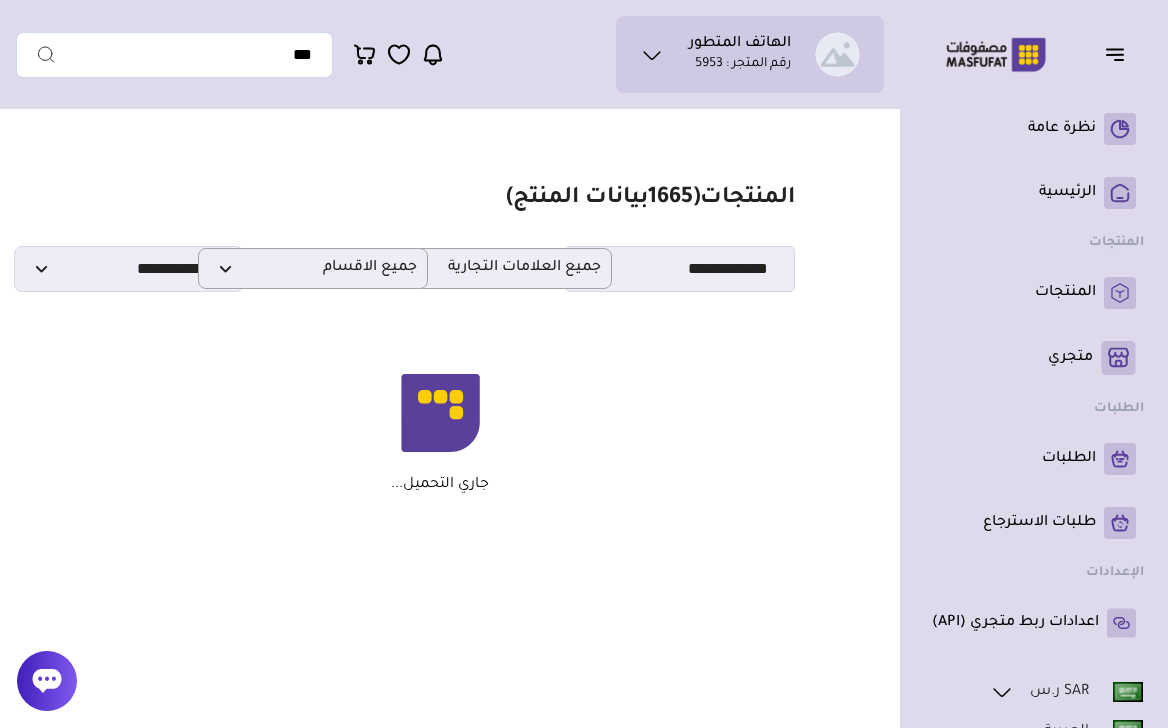 click on "جاري التحميل..." at bounding box center (440, 485) 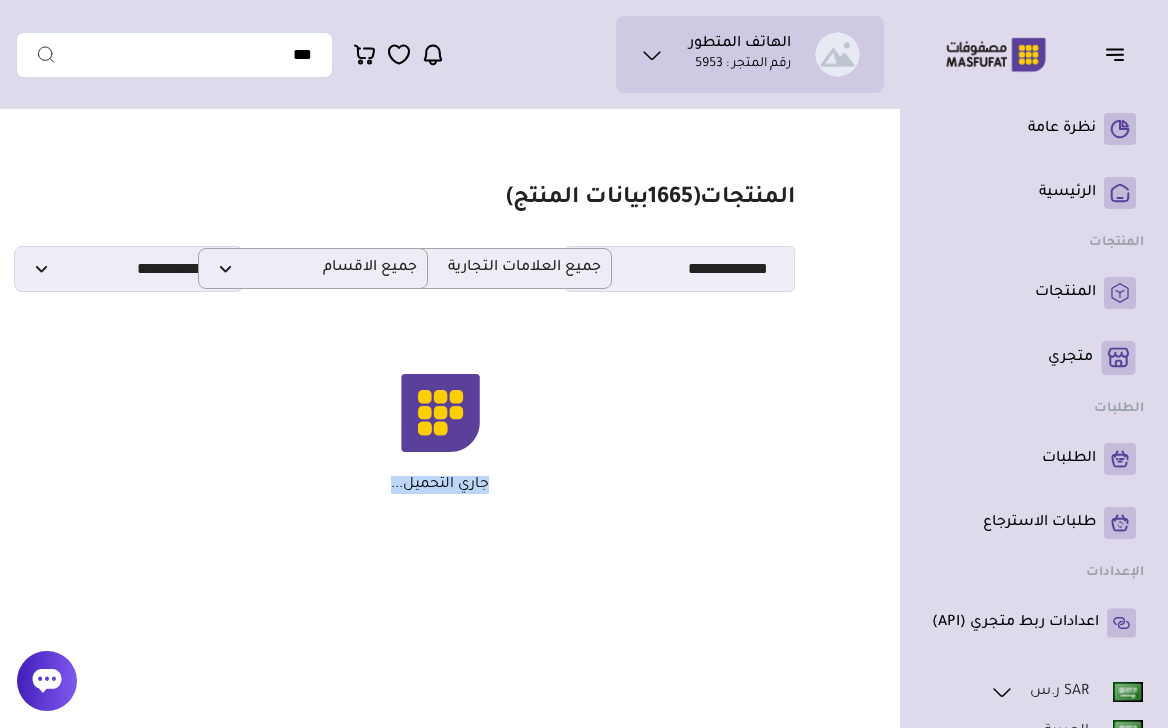 click on "جاري التحميل..." at bounding box center (440, 485) 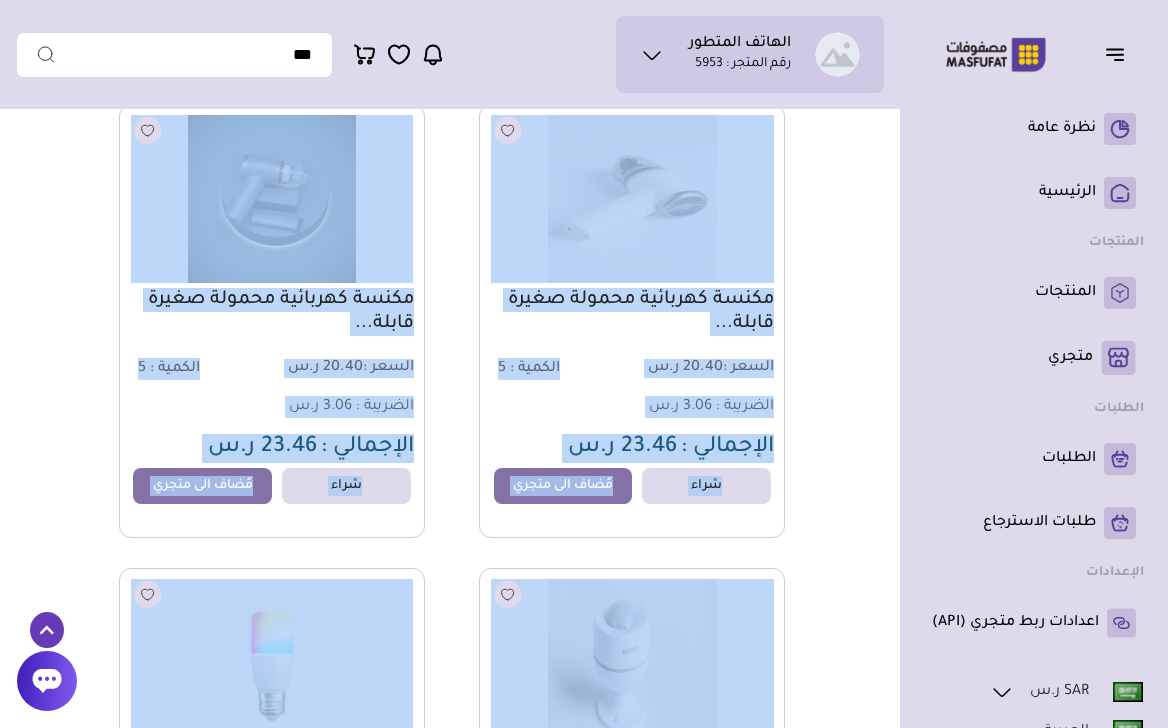 scroll, scrollTop: 782, scrollLeft: 0, axis: vertical 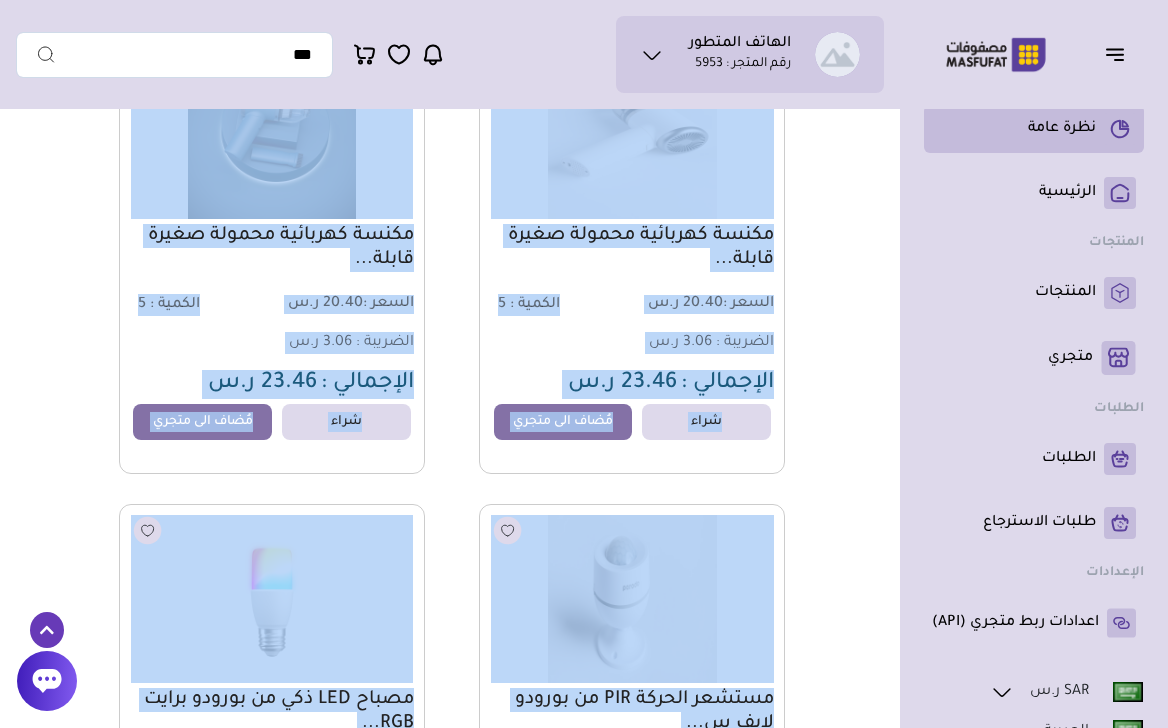click on "نظرة عامة" at bounding box center [1062, 129] 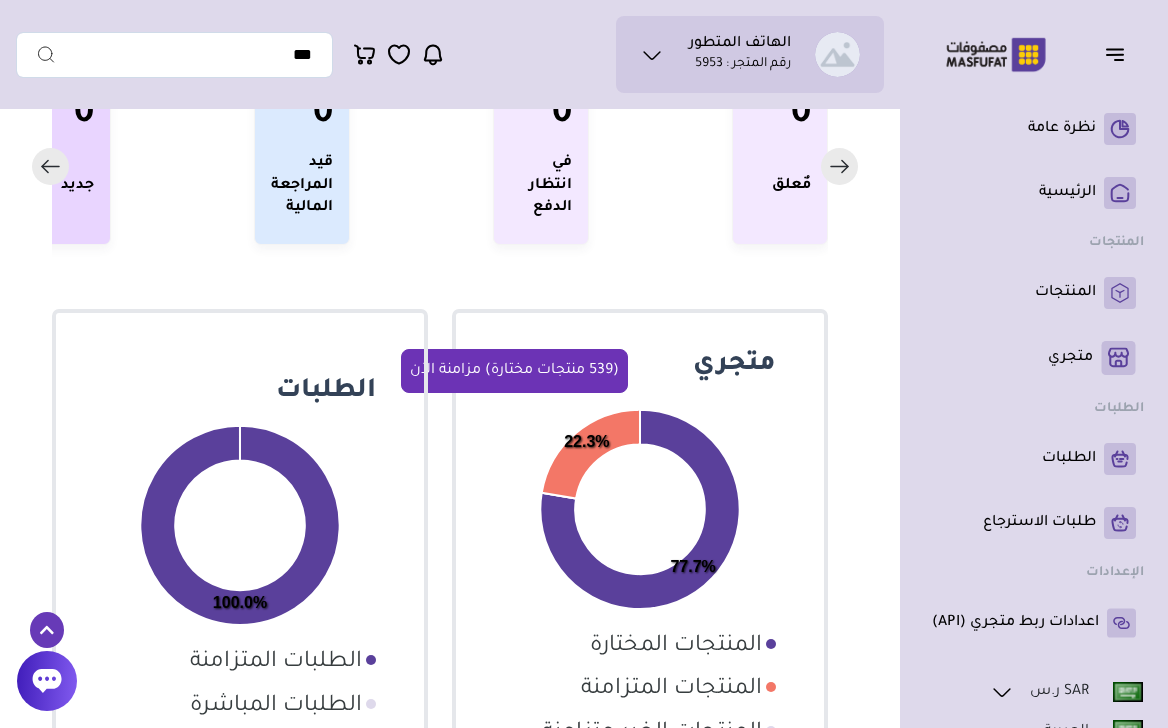 scroll, scrollTop: 0, scrollLeft: 0, axis: both 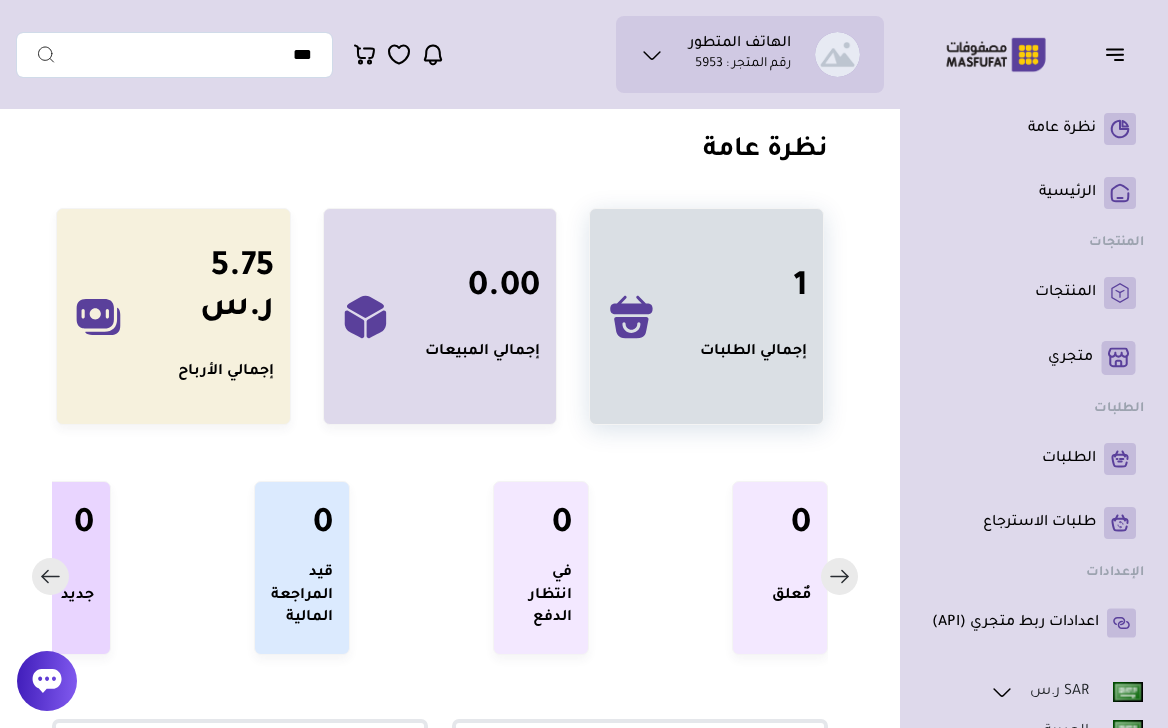 click on "1
إجمالي الطلبات" at bounding box center [706, 316] 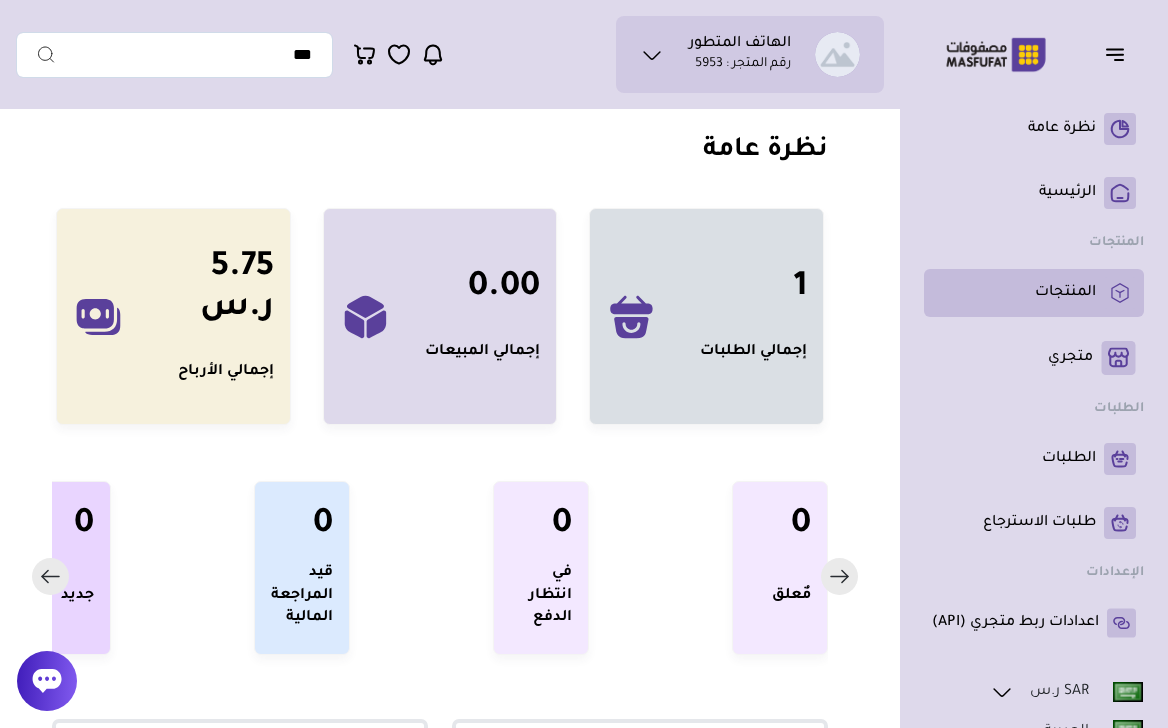 click on "المنتجات" at bounding box center [1034, 293] 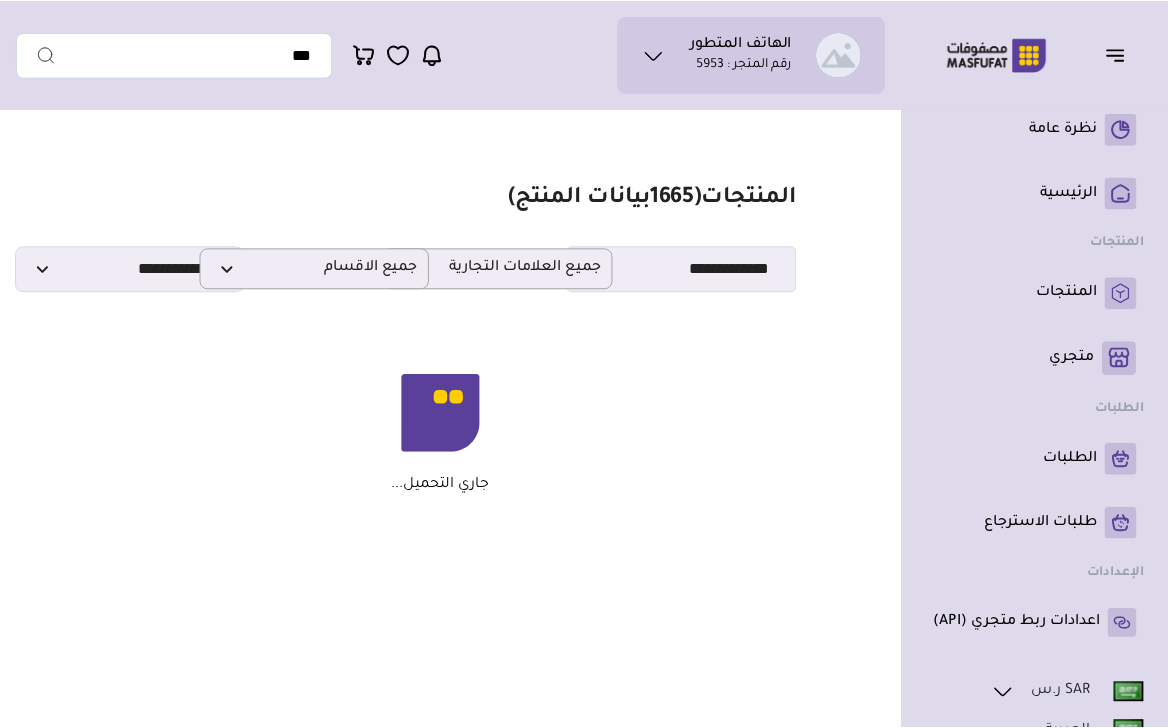 scroll, scrollTop: 0, scrollLeft: 0, axis: both 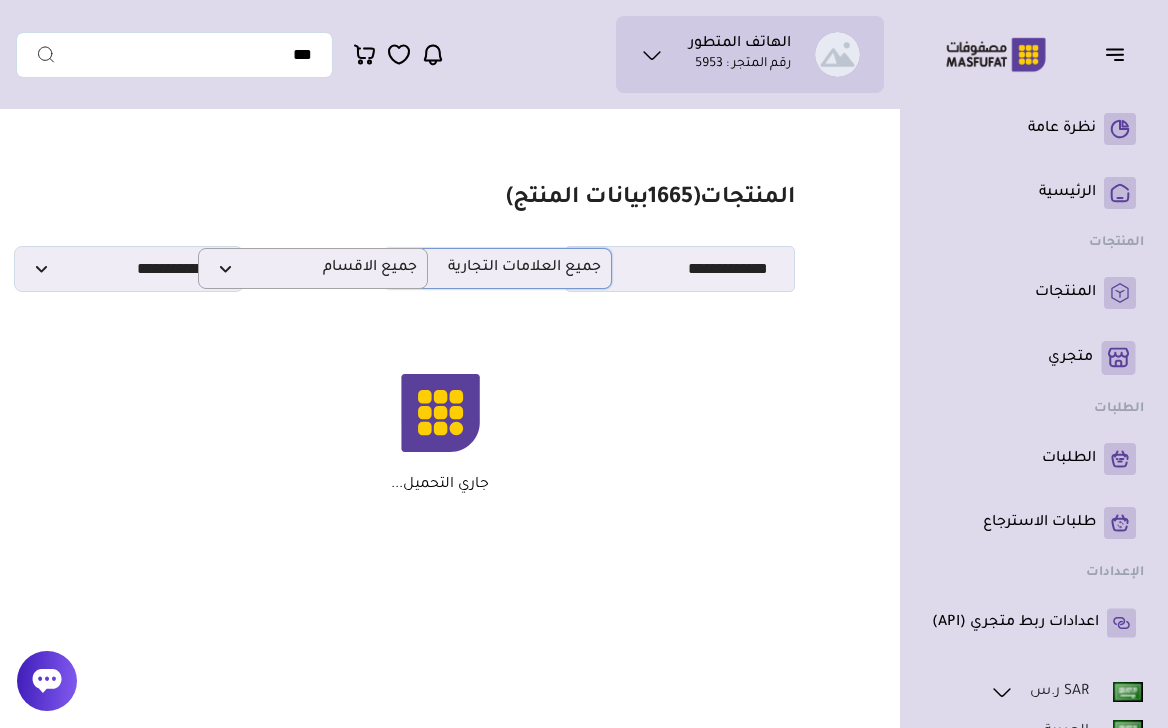 click on "جميع العلامات التجارية" at bounding box center (497, 268) 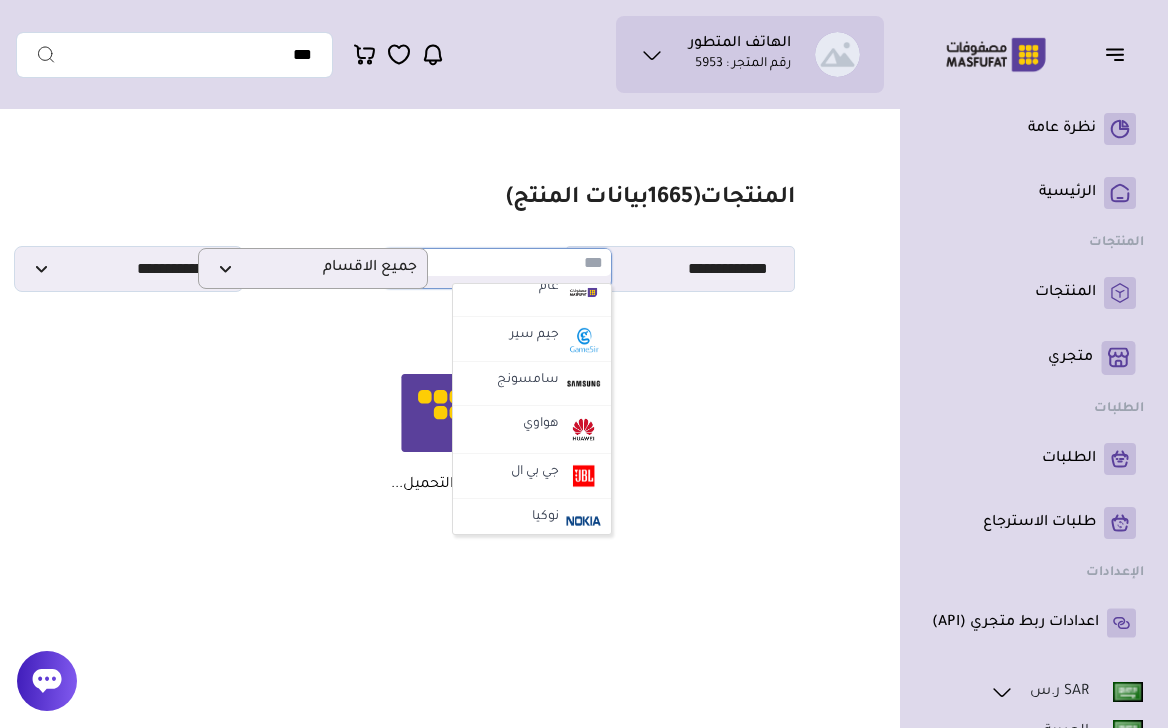 scroll, scrollTop: 534, scrollLeft: 0, axis: vertical 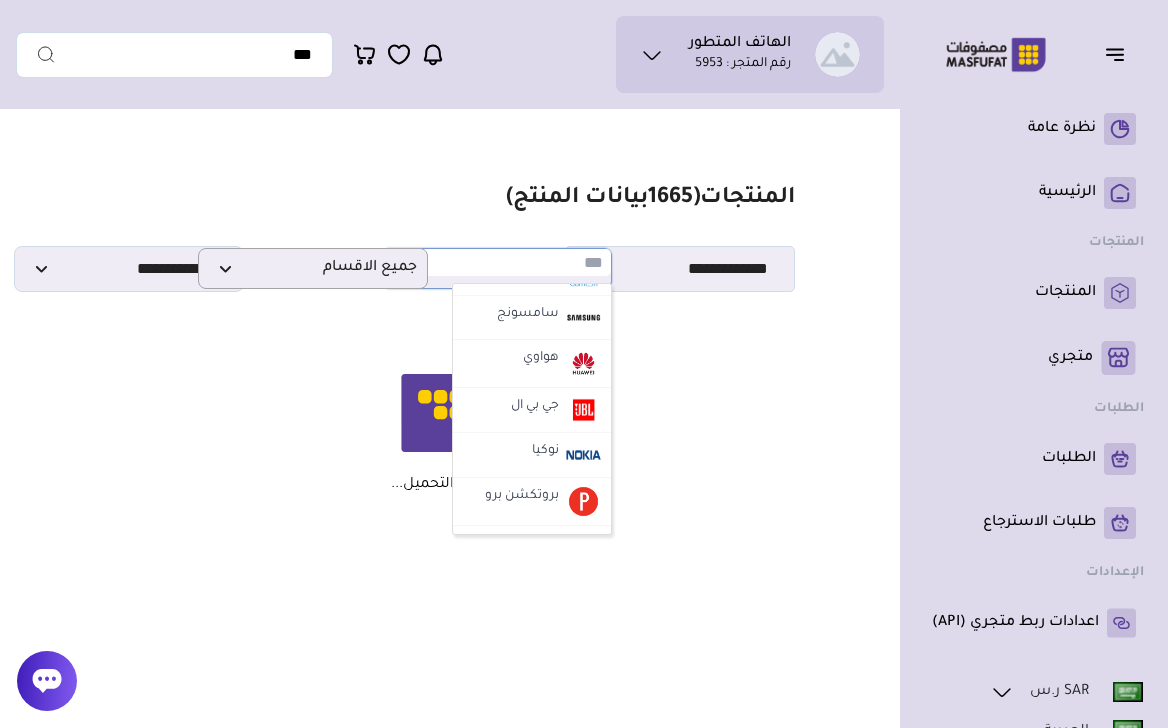 click on "هواوي" at bounding box center (532, 364) 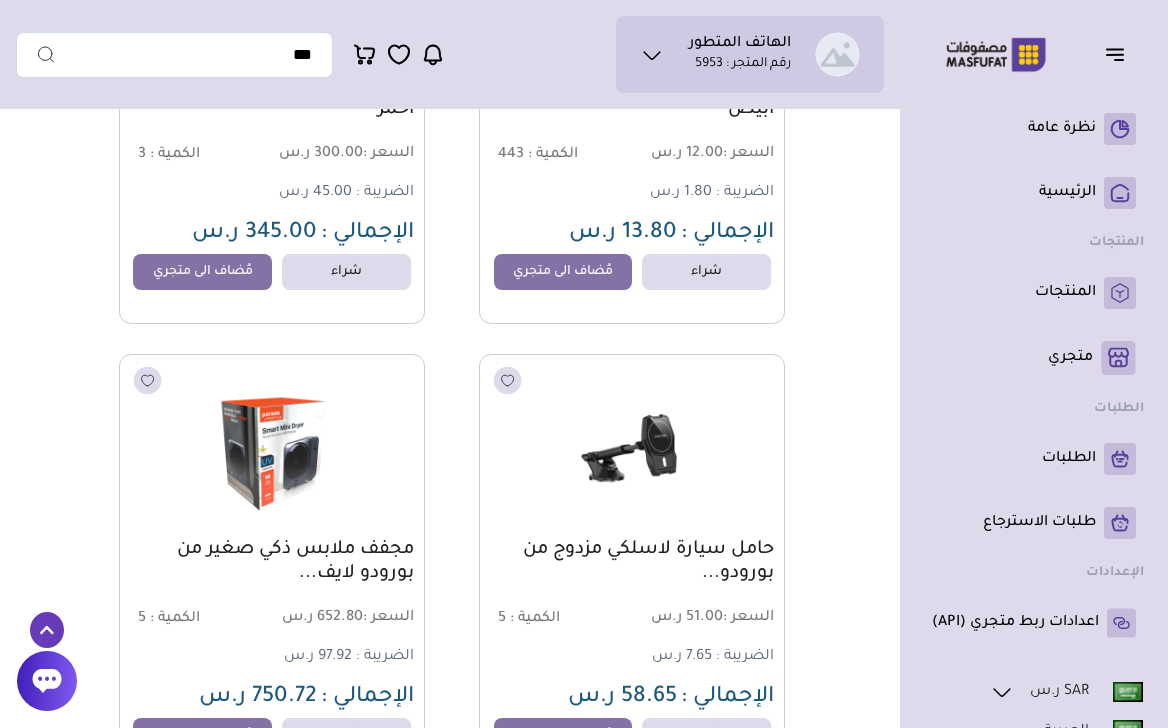 scroll, scrollTop: 0, scrollLeft: 0, axis: both 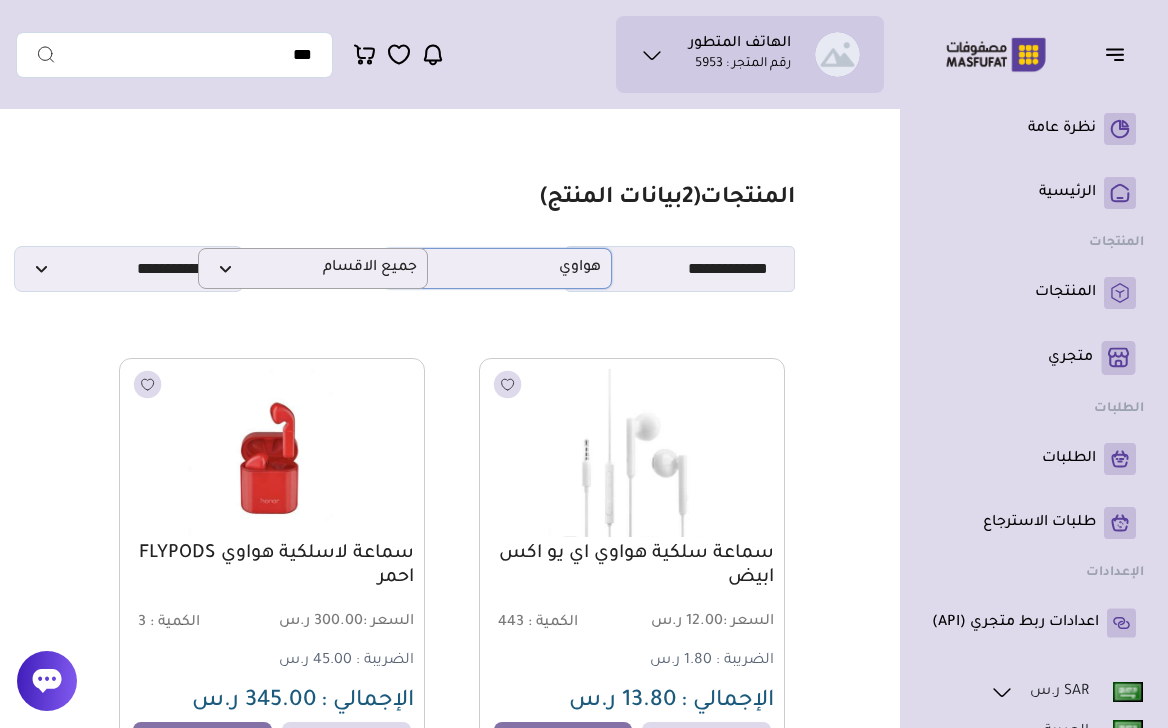 click on "هواوي" at bounding box center [497, 268] 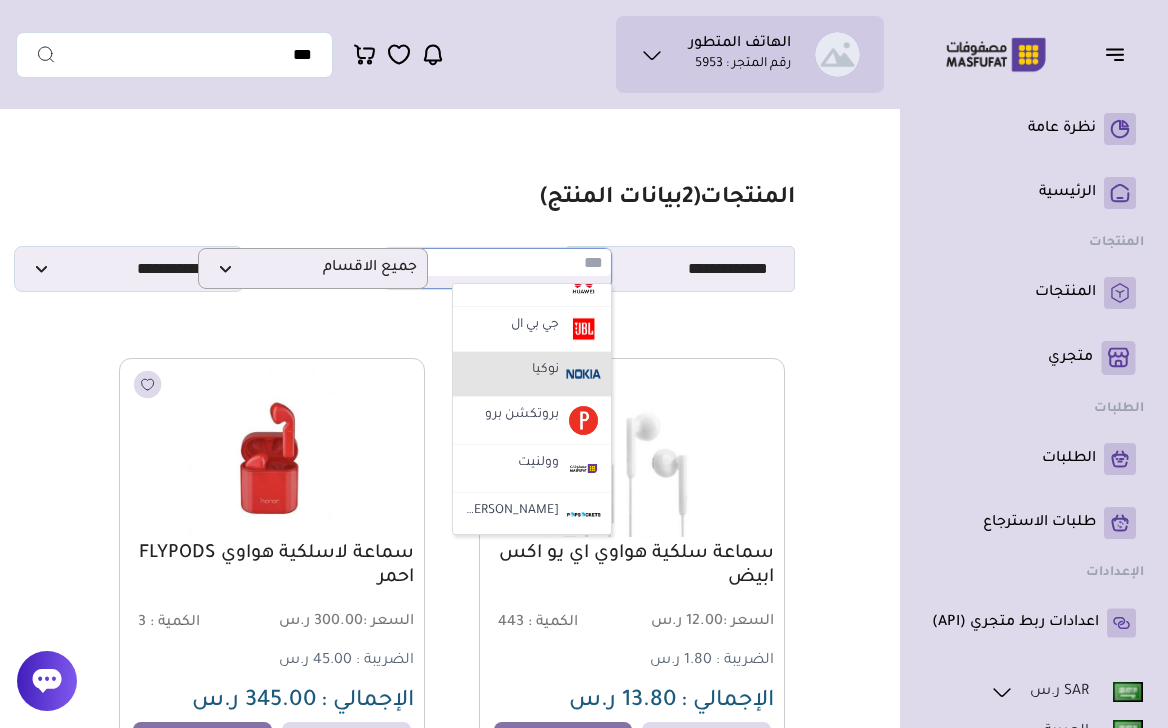 scroll, scrollTop: 644, scrollLeft: 0, axis: vertical 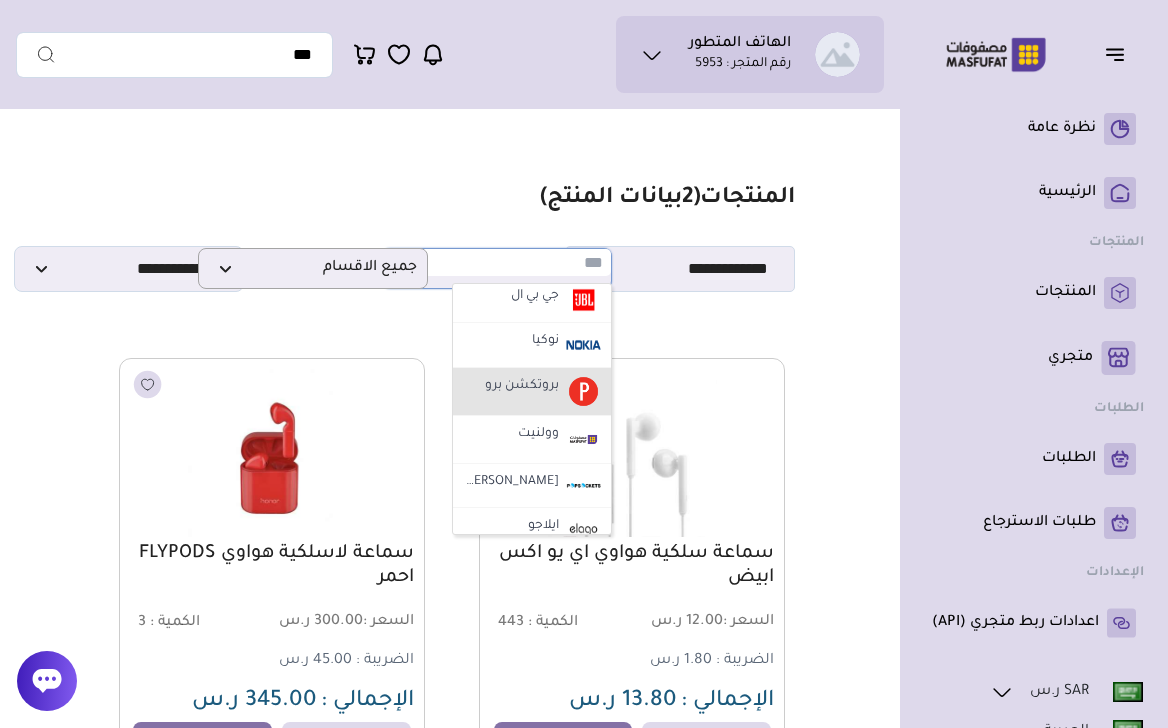 click on "بروتكشن برو" at bounding box center [532, 392] 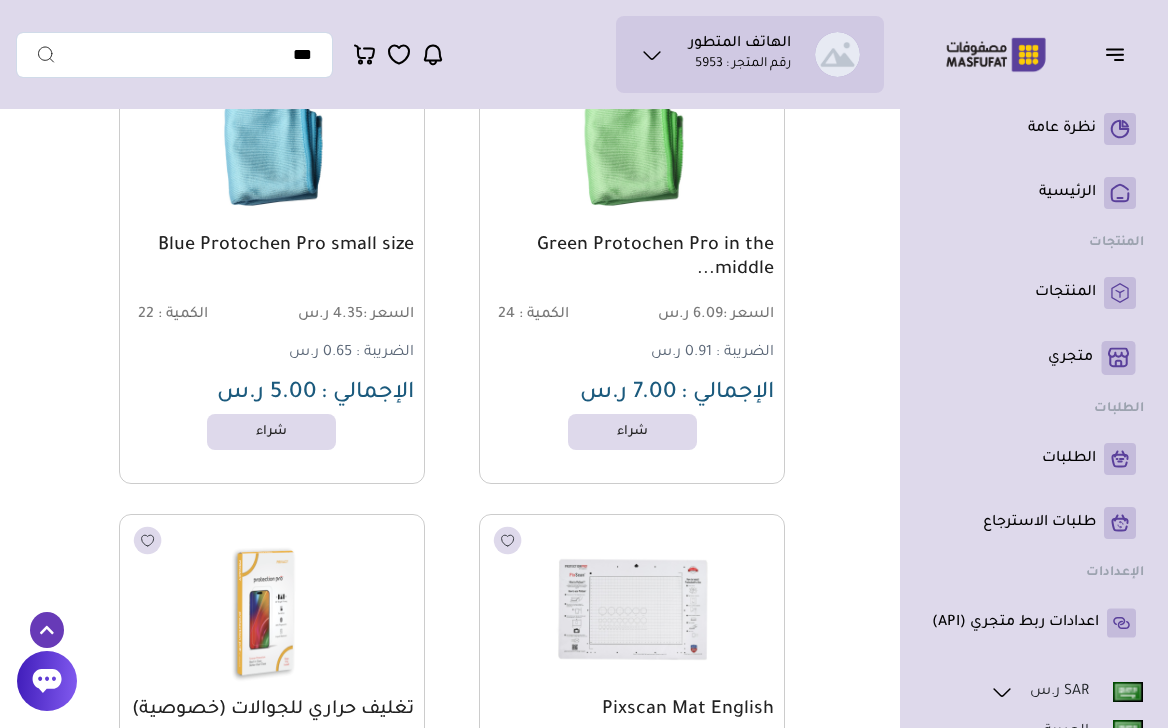scroll, scrollTop: 0, scrollLeft: 0, axis: both 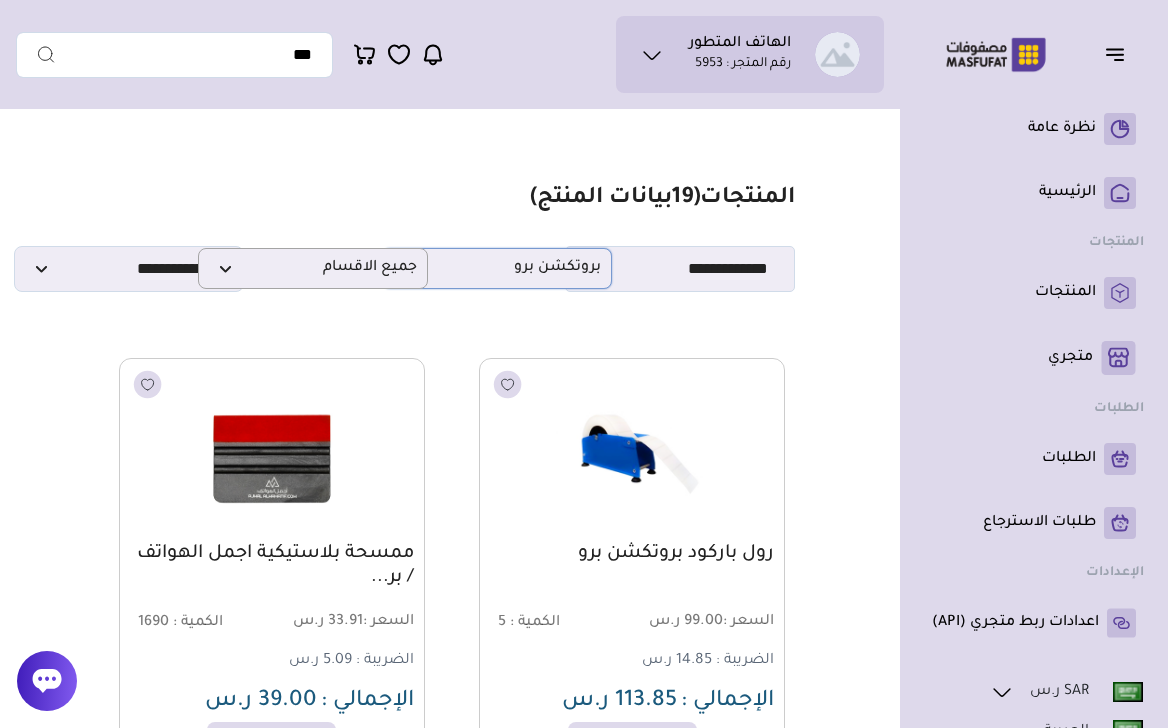 click on "بروتكشن برو" at bounding box center [497, 268] 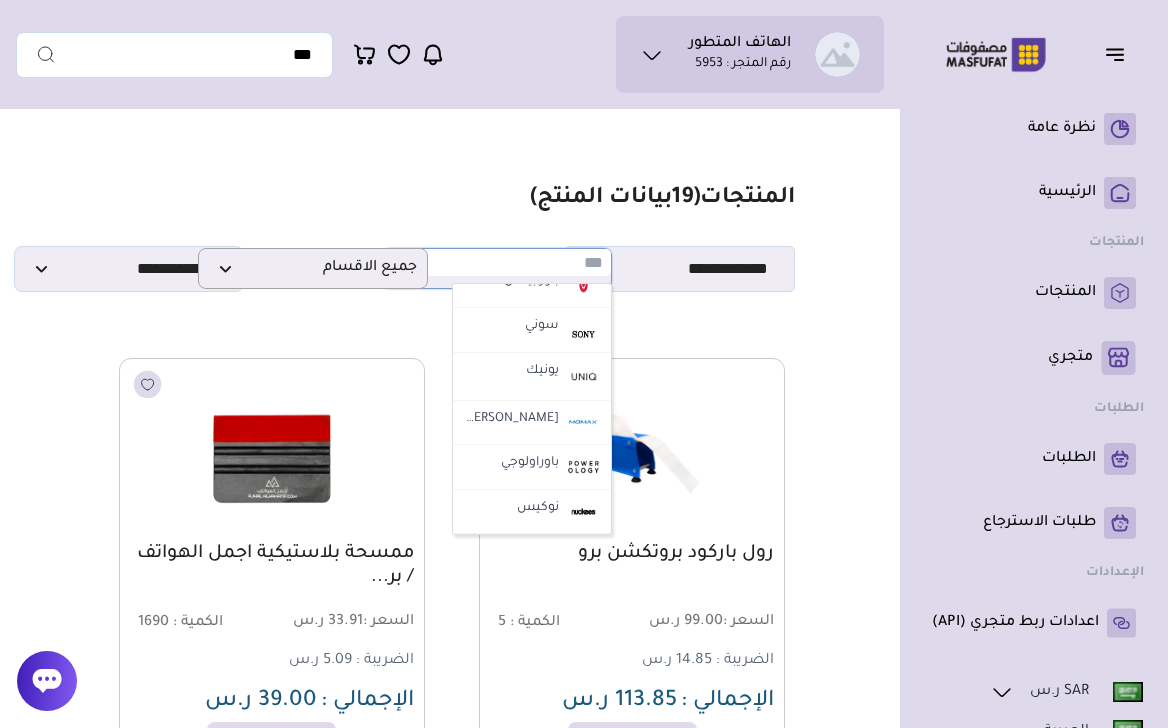 scroll, scrollTop: 1335, scrollLeft: 0, axis: vertical 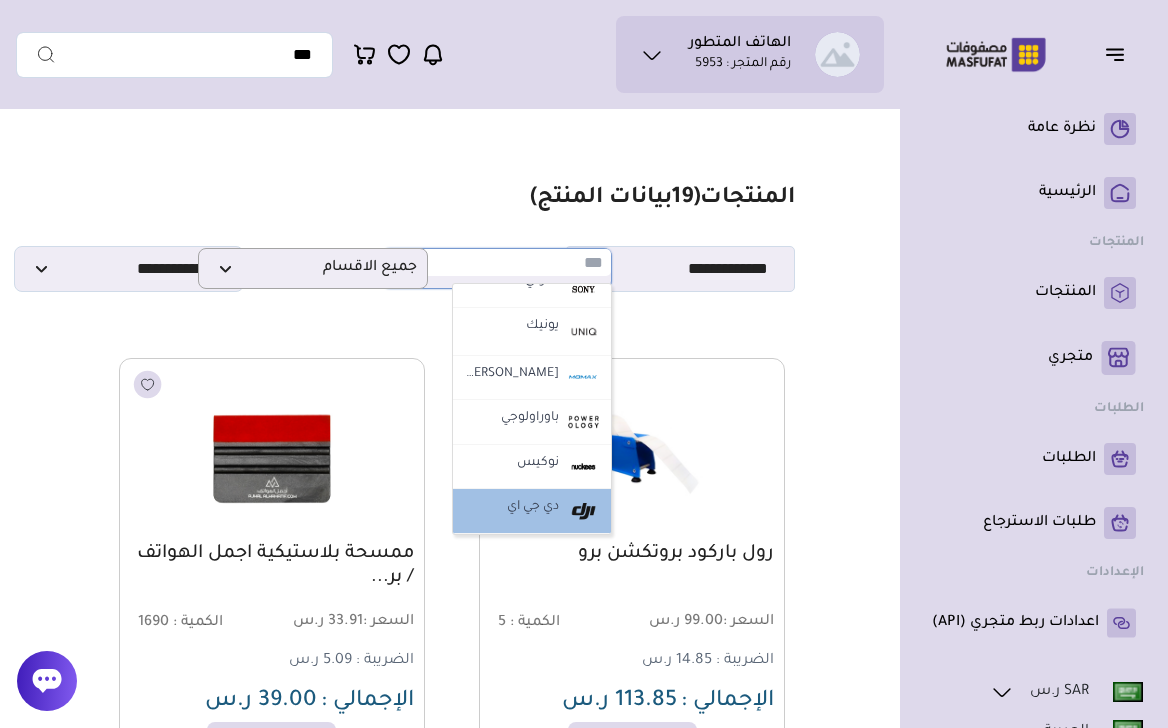 select on "**" 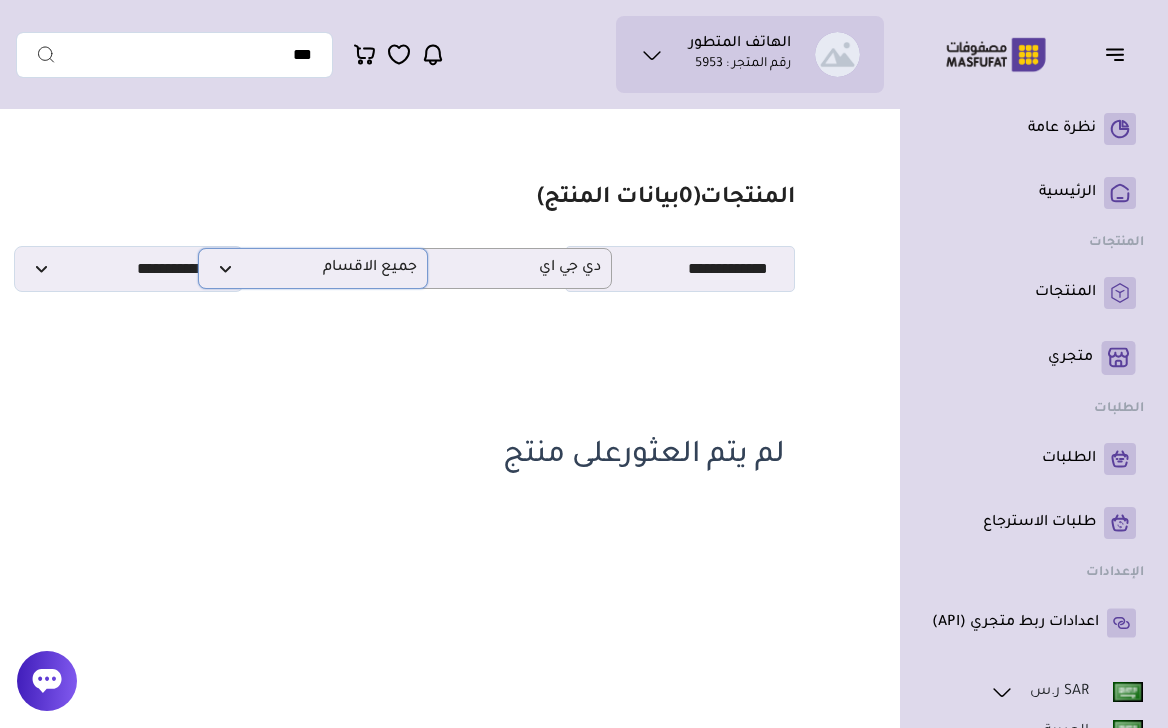 click on "جميع الاقسام" at bounding box center [313, 268] 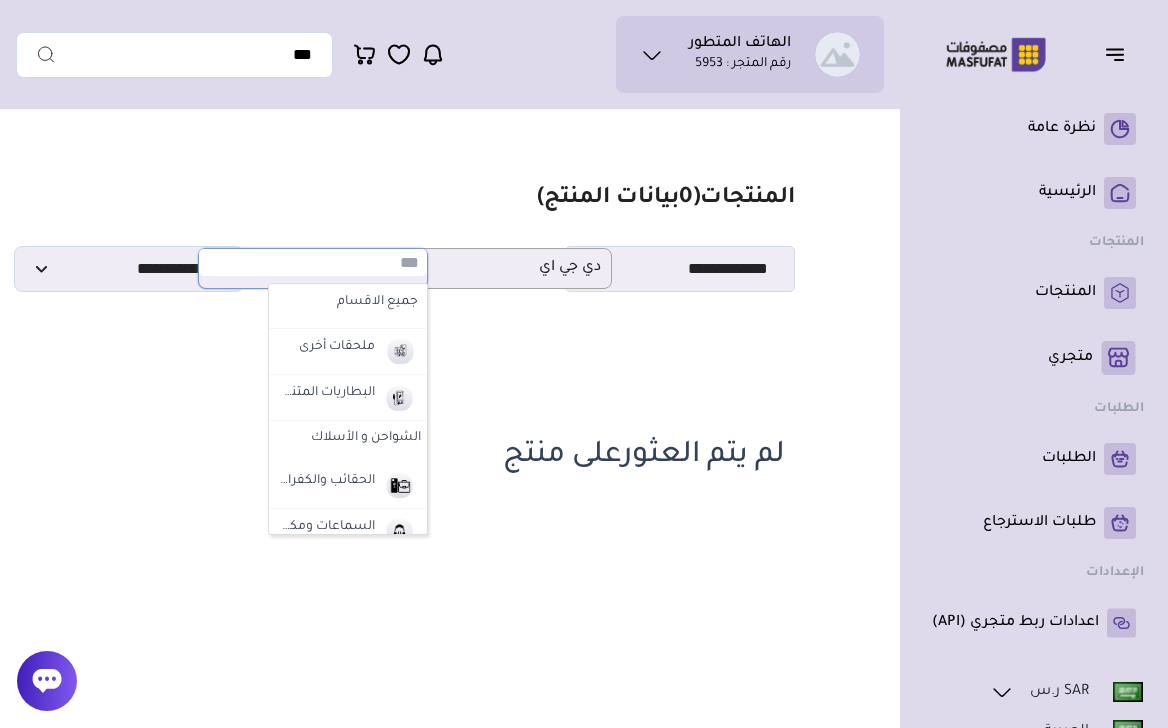 click at bounding box center (313, 262) 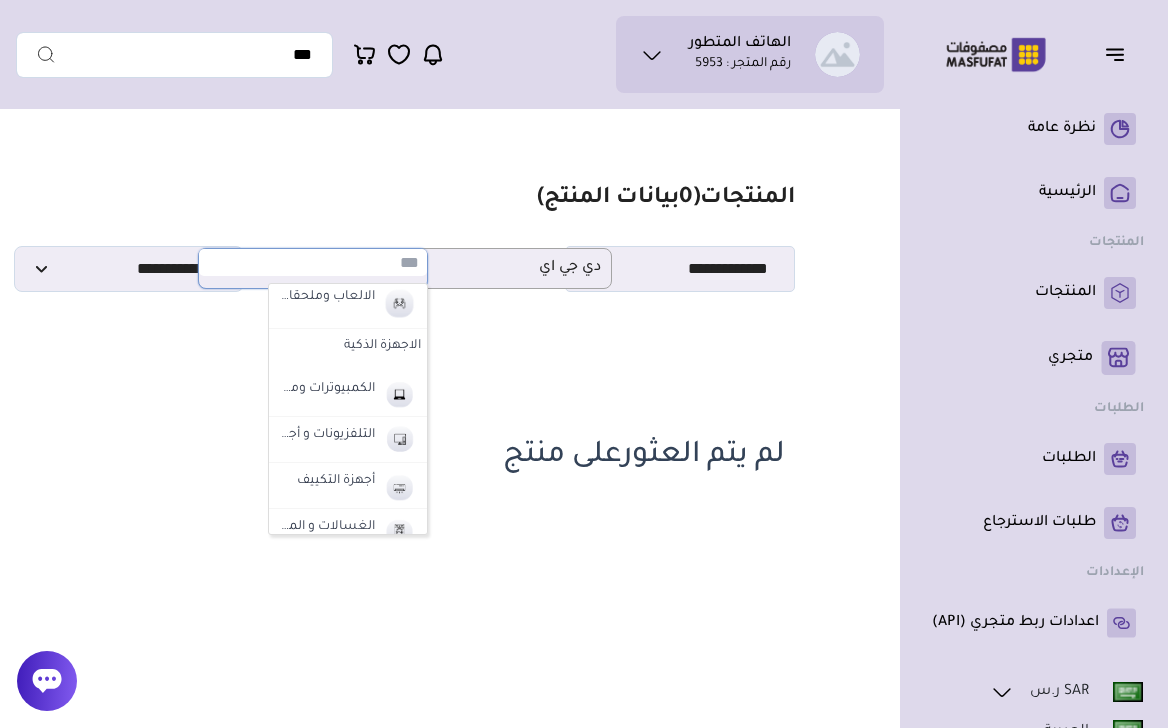 scroll, scrollTop: 737, scrollLeft: 0, axis: vertical 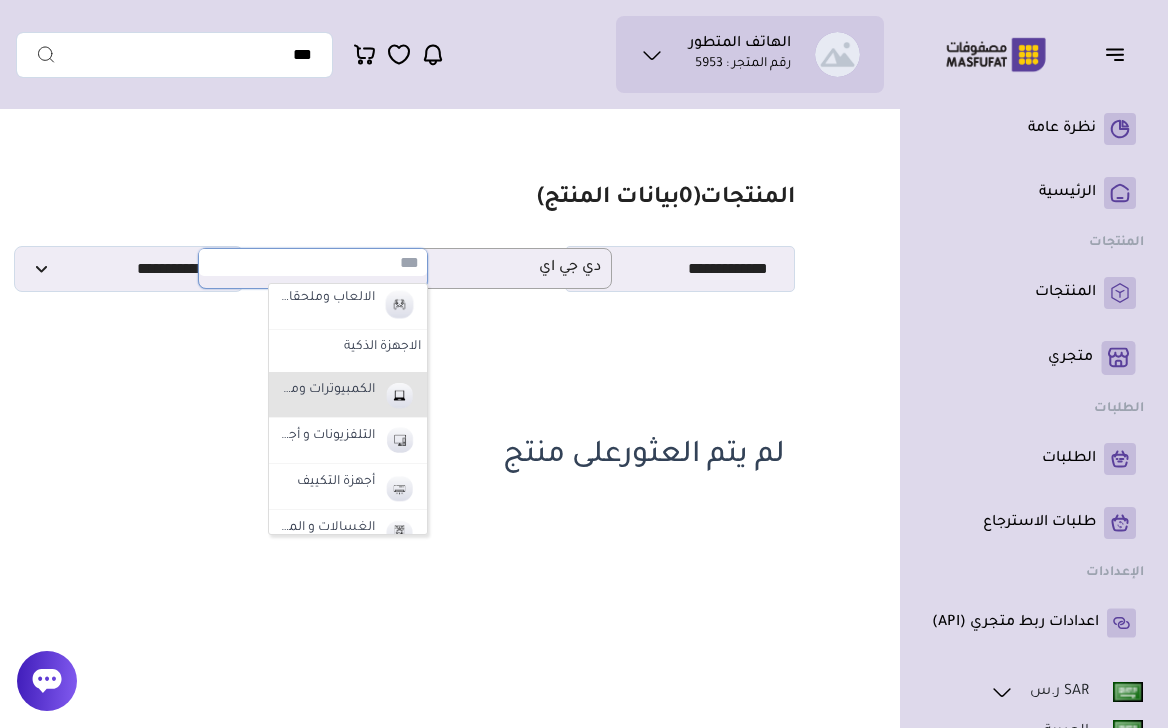 click at bounding box center (399, 394) 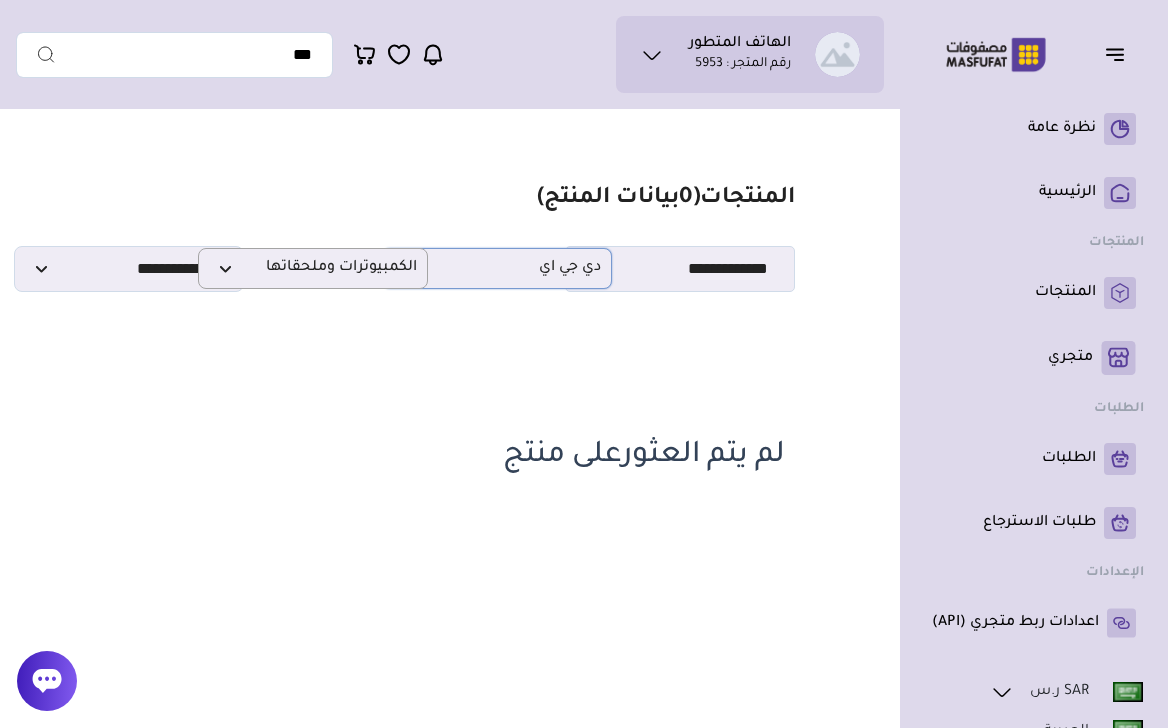 click on "دي جي اي" at bounding box center (497, 268) 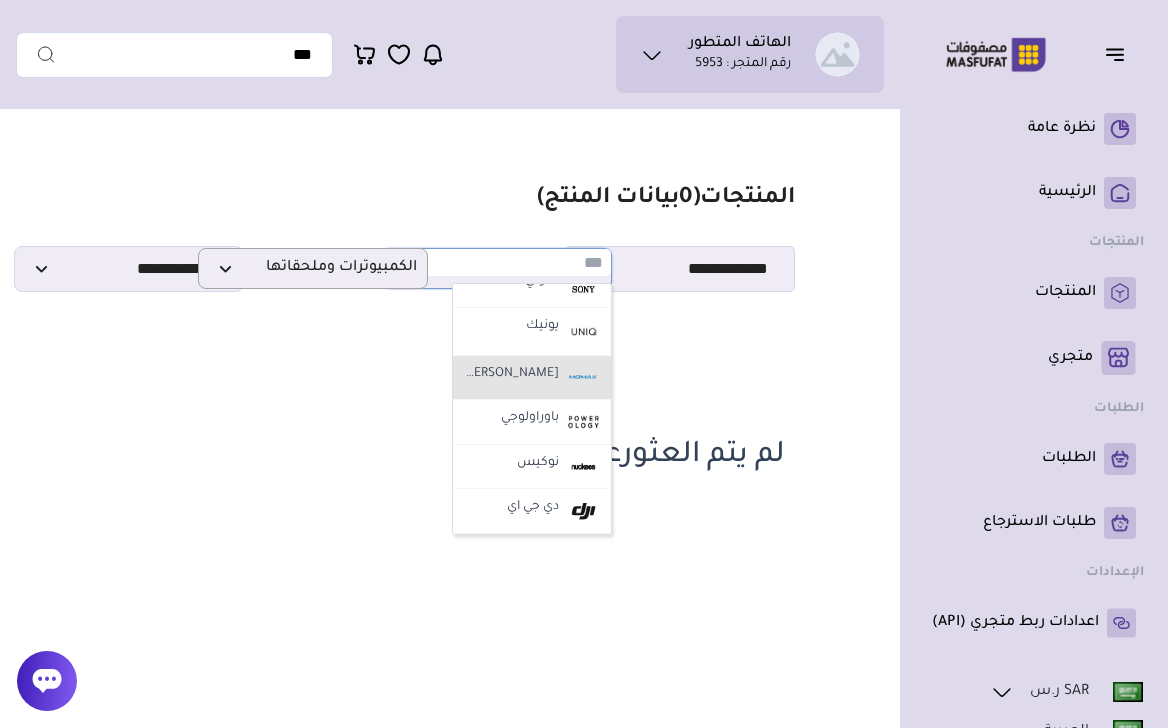 scroll, scrollTop: 0, scrollLeft: 0, axis: both 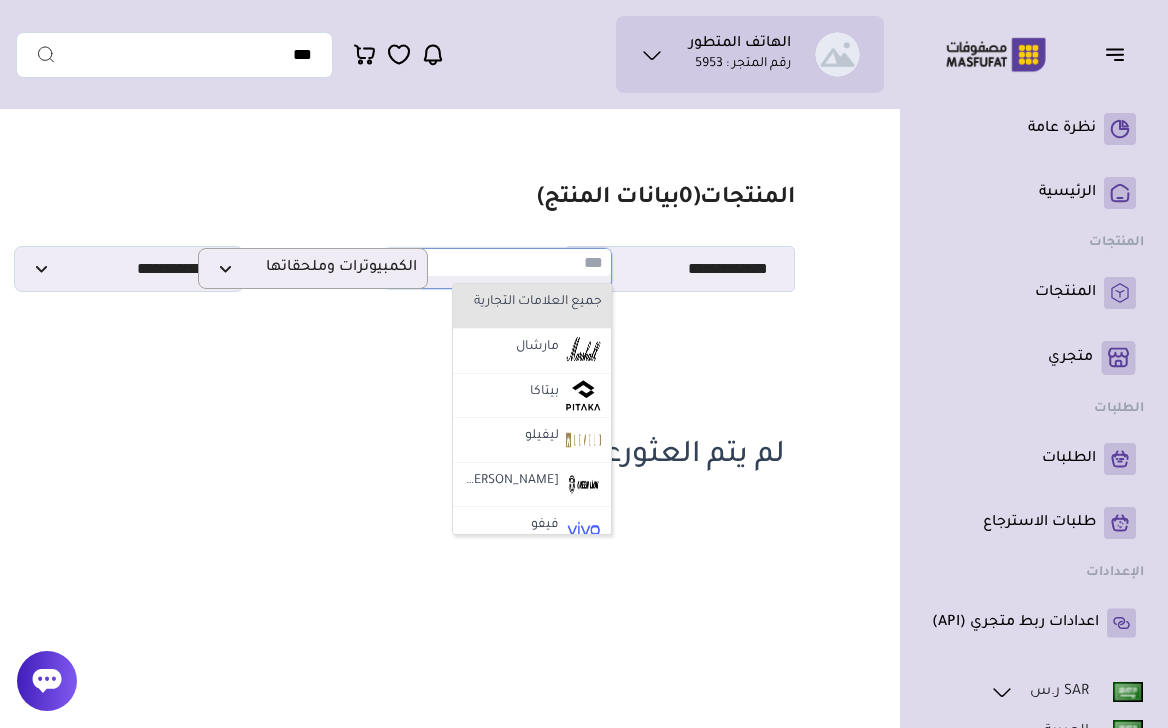 click on "جميع العلامات التجارية" at bounding box center (532, 303) 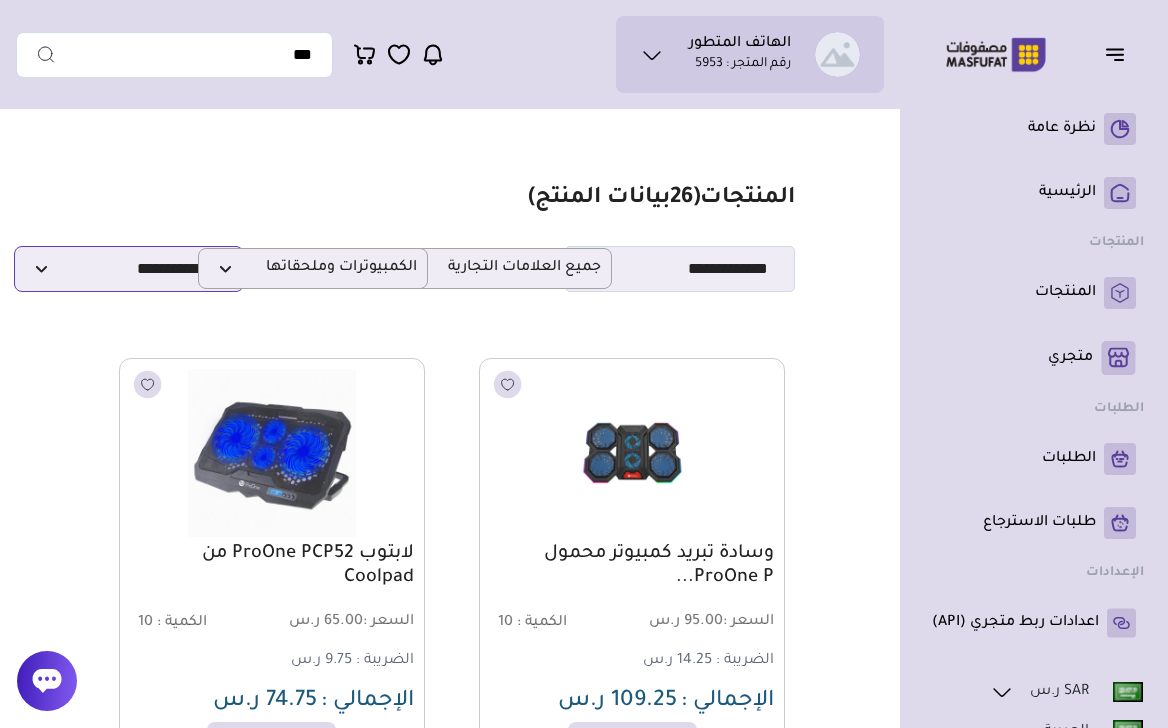 click on "**********" at bounding box center [129, 269] 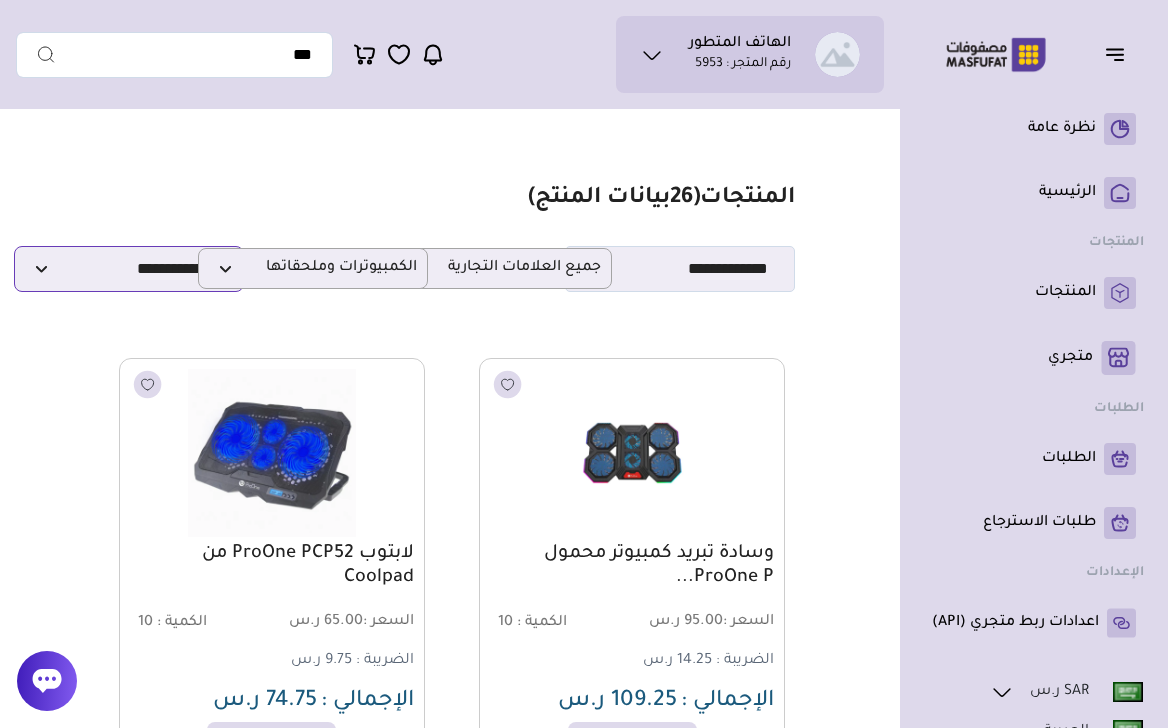 select on "**********" 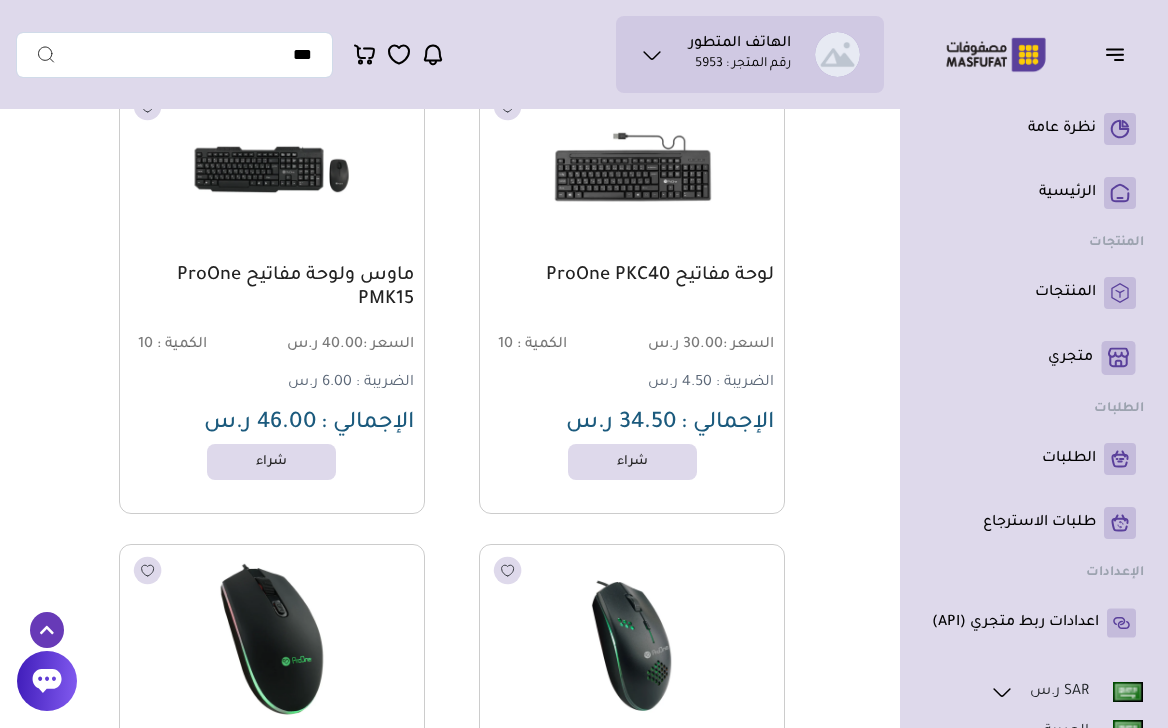 scroll, scrollTop: 0, scrollLeft: 0, axis: both 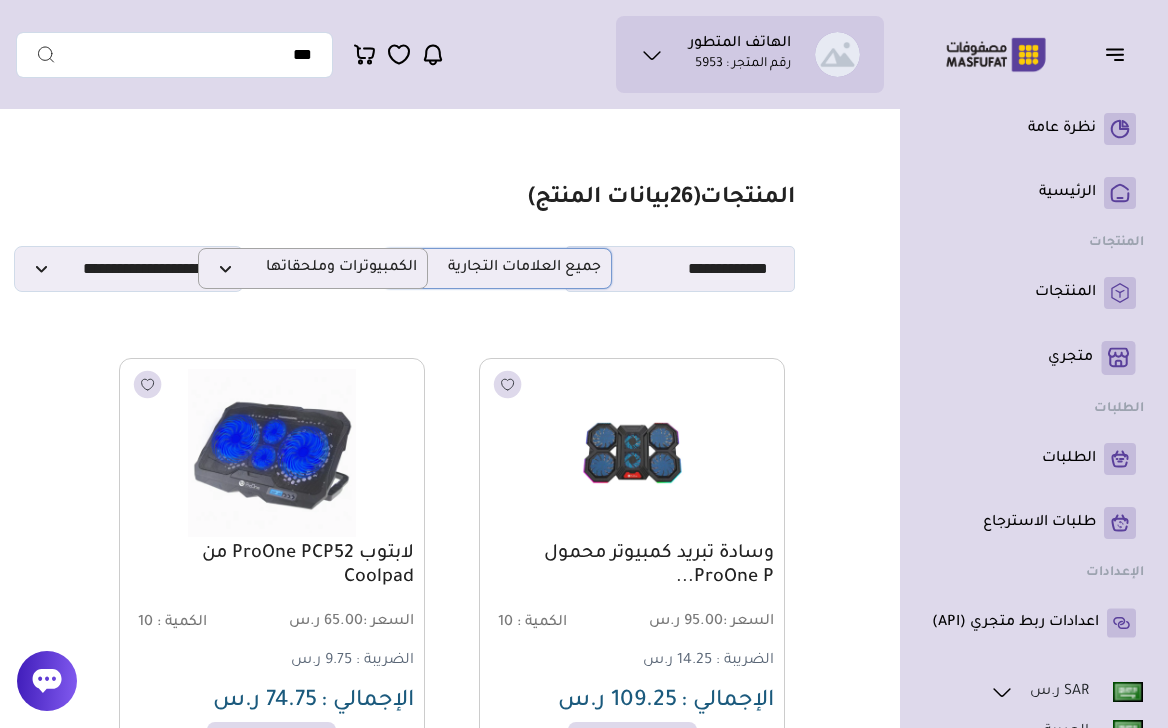 click on "جميع العلامات التجارية" at bounding box center (497, 268) 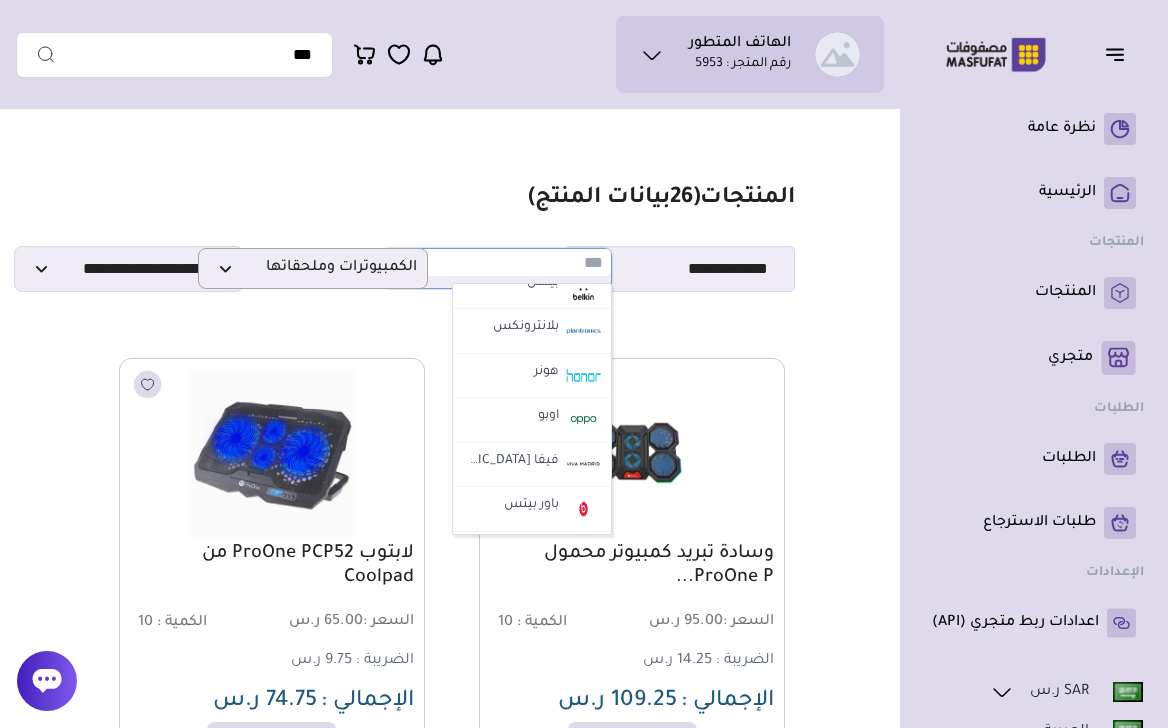 scroll, scrollTop: 1088, scrollLeft: 0, axis: vertical 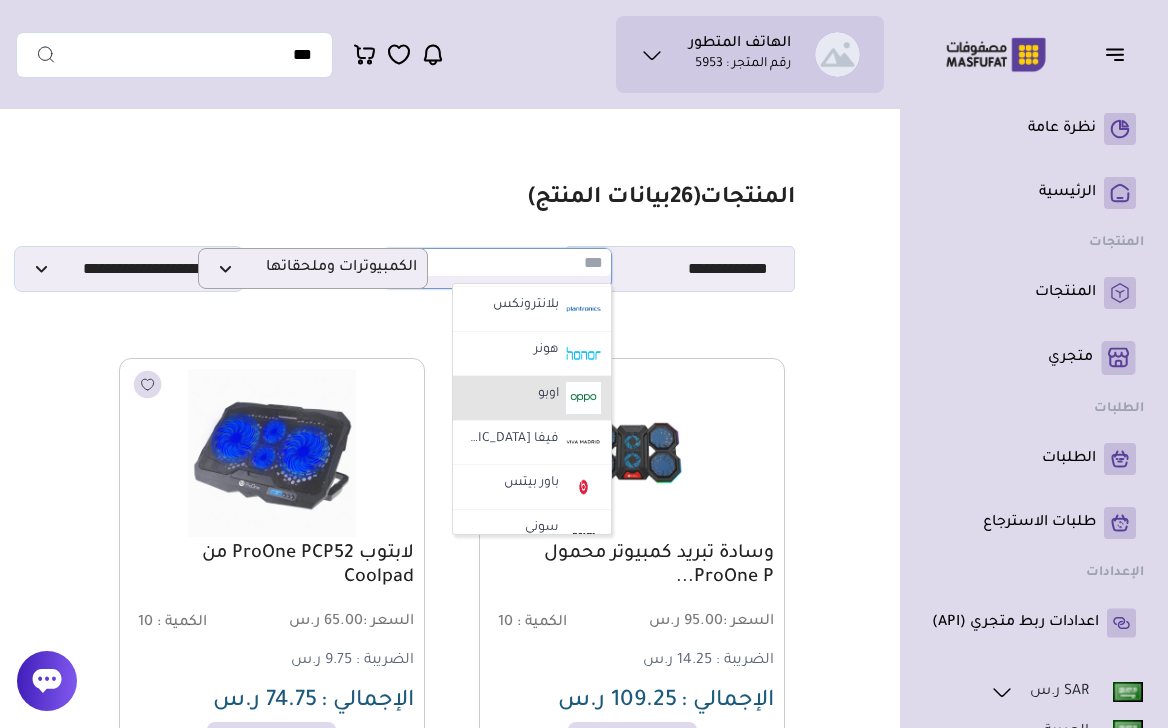 click on "اوبو" at bounding box center [548, 395] 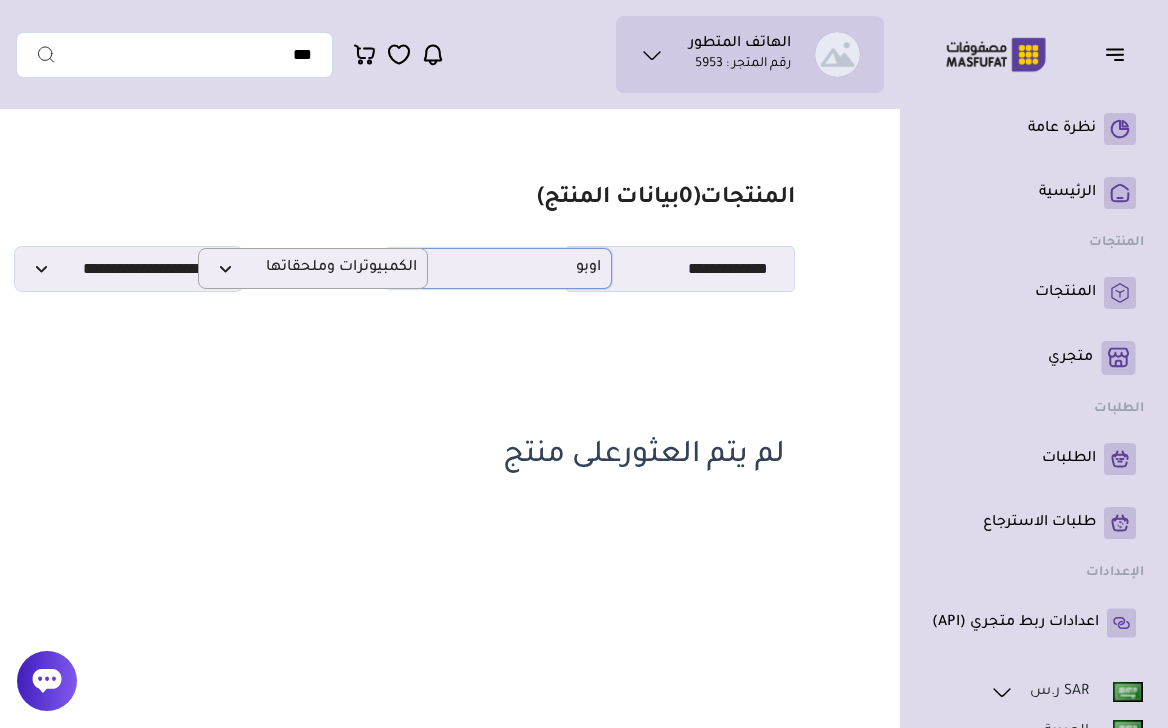 click on "اوبو" at bounding box center (497, 268) 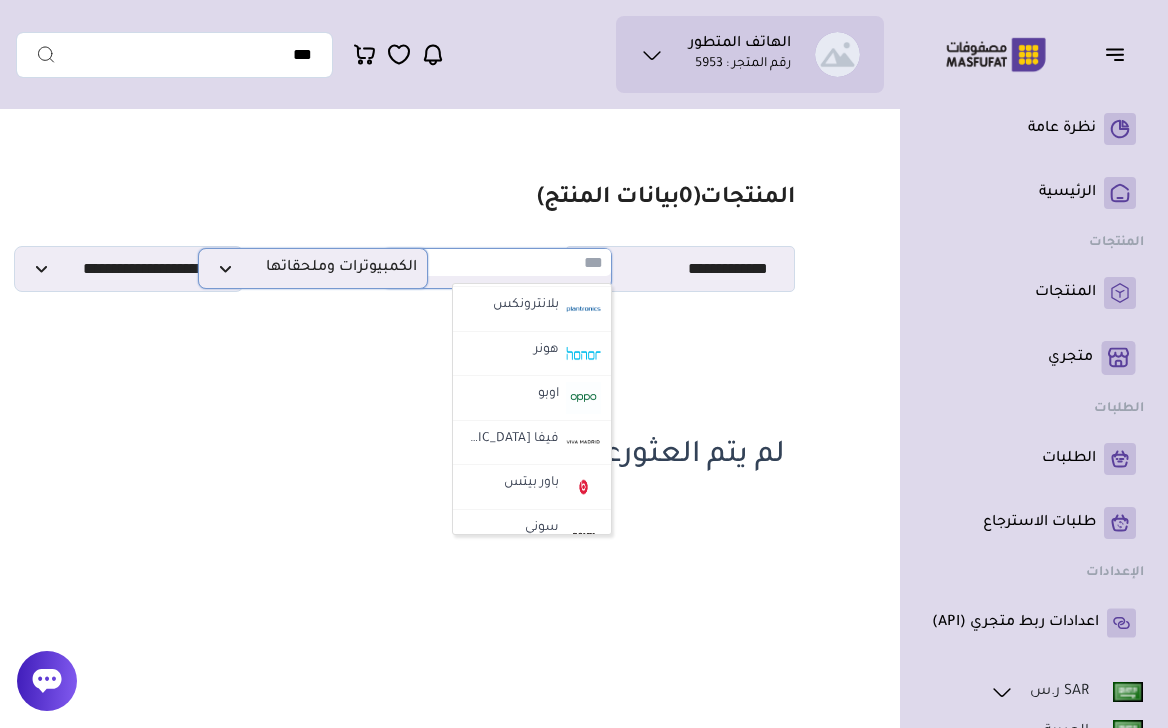 click on "الكمبيوترات وملحقاتها" at bounding box center [313, 268] 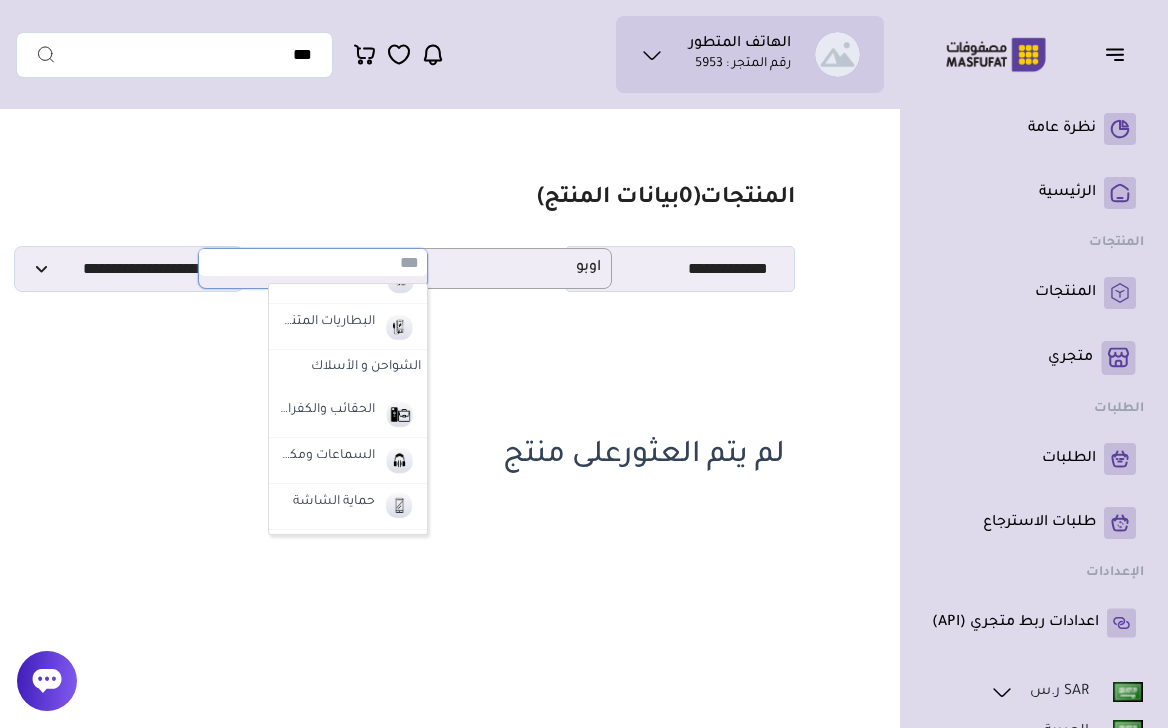 scroll, scrollTop: 69, scrollLeft: 0, axis: vertical 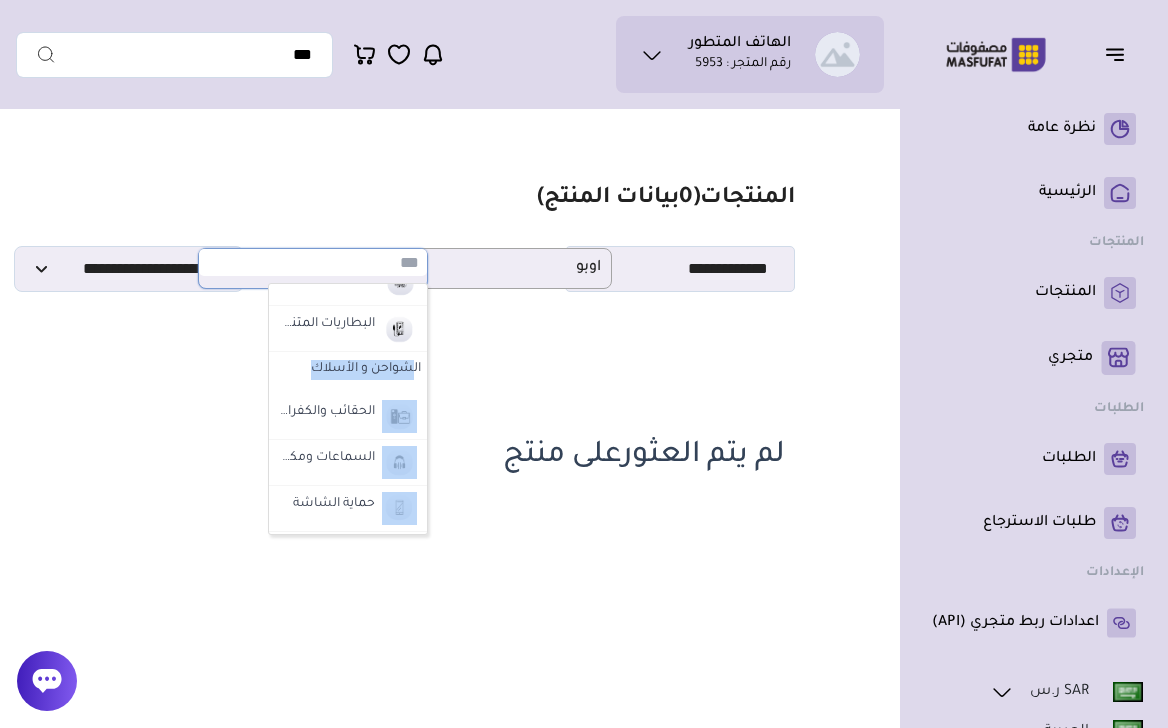 drag, startPoint x: 380, startPoint y: 511, endPoint x: 407, endPoint y: 369, distance: 144.54411 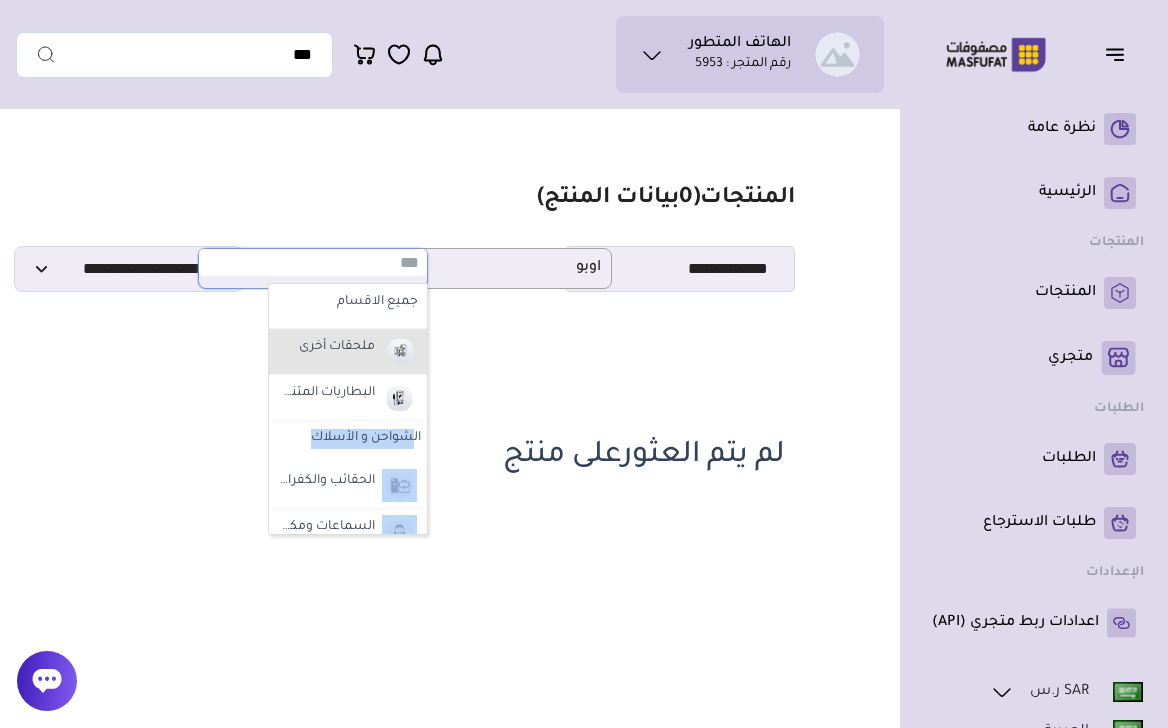 click at bounding box center (399, 351) 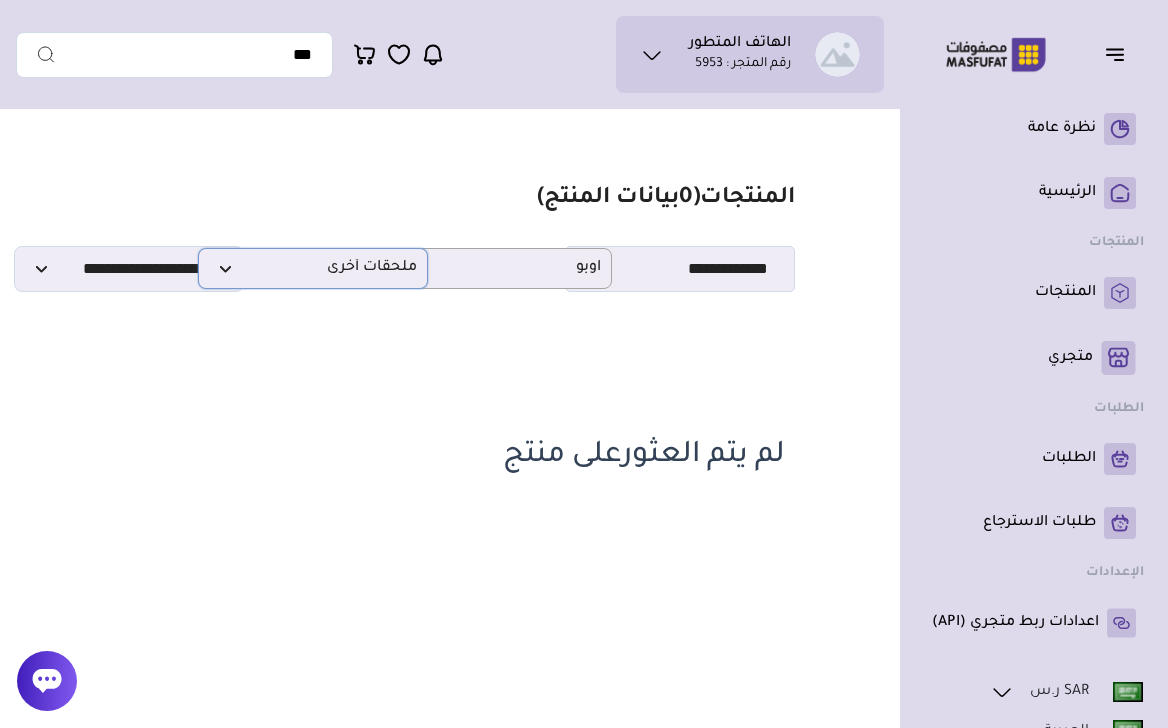 click on "ملحقات أخرى" at bounding box center (313, 268) 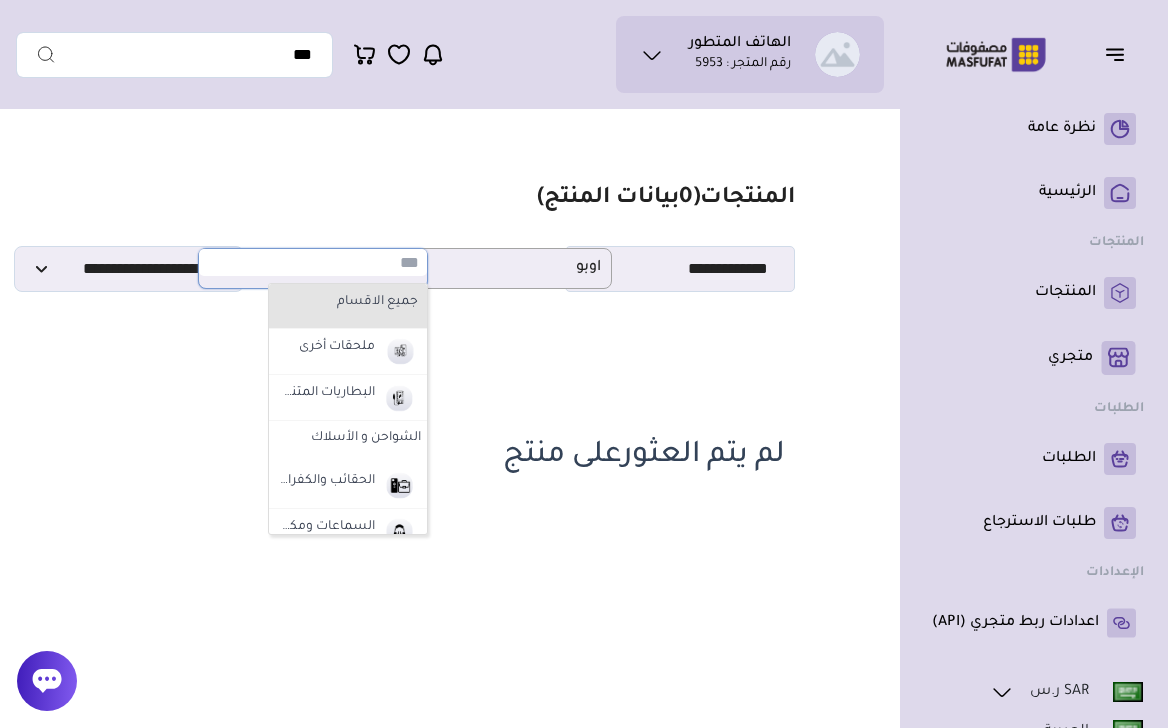click on "جميع الاقسام" at bounding box center (348, 303) 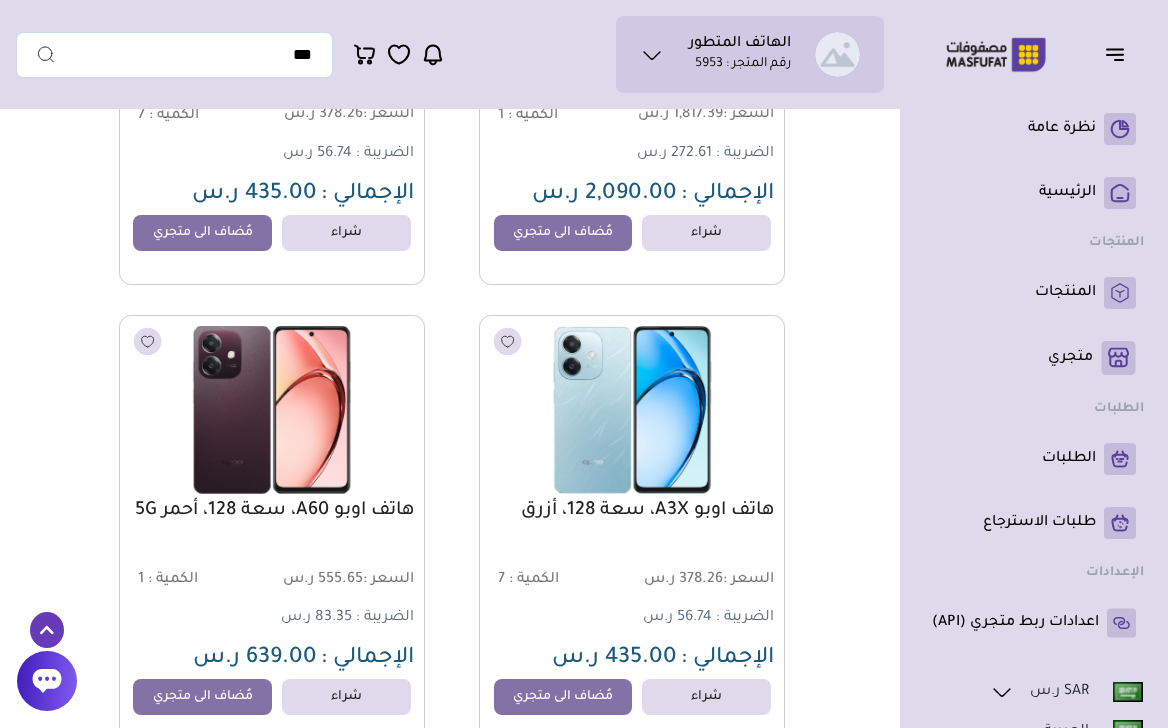 scroll, scrollTop: 0, scrollLeft: 0, axis: both 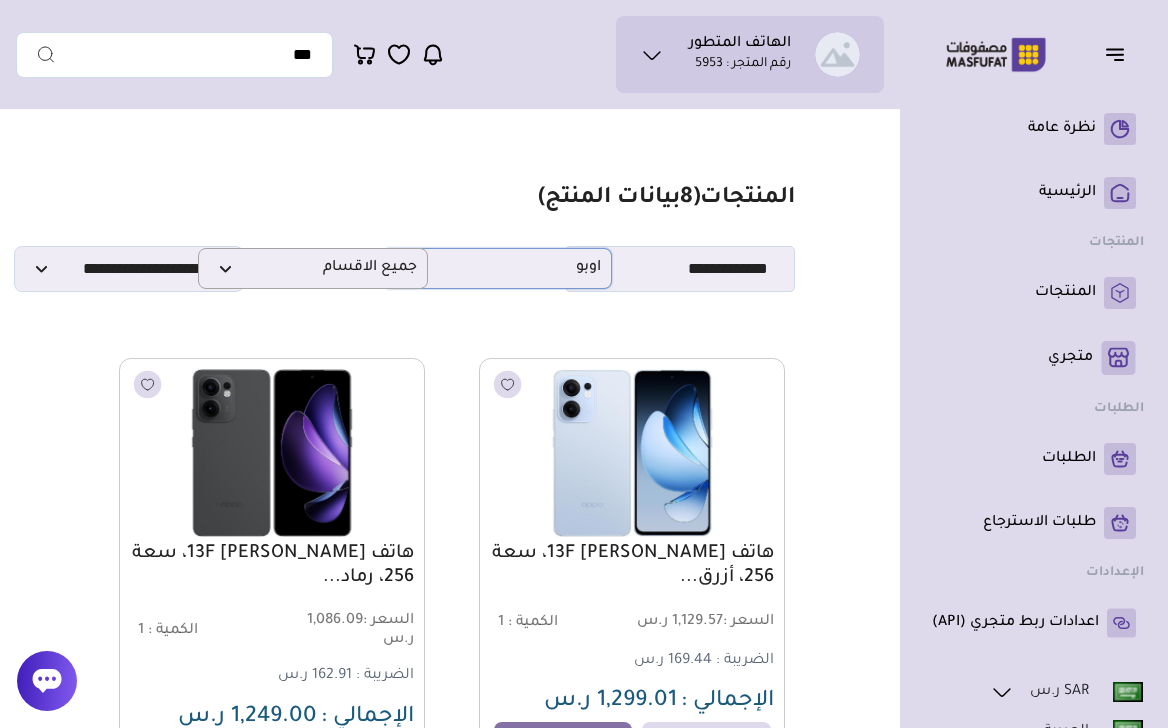 click on "اوبو" at bounding box center [497, 268] 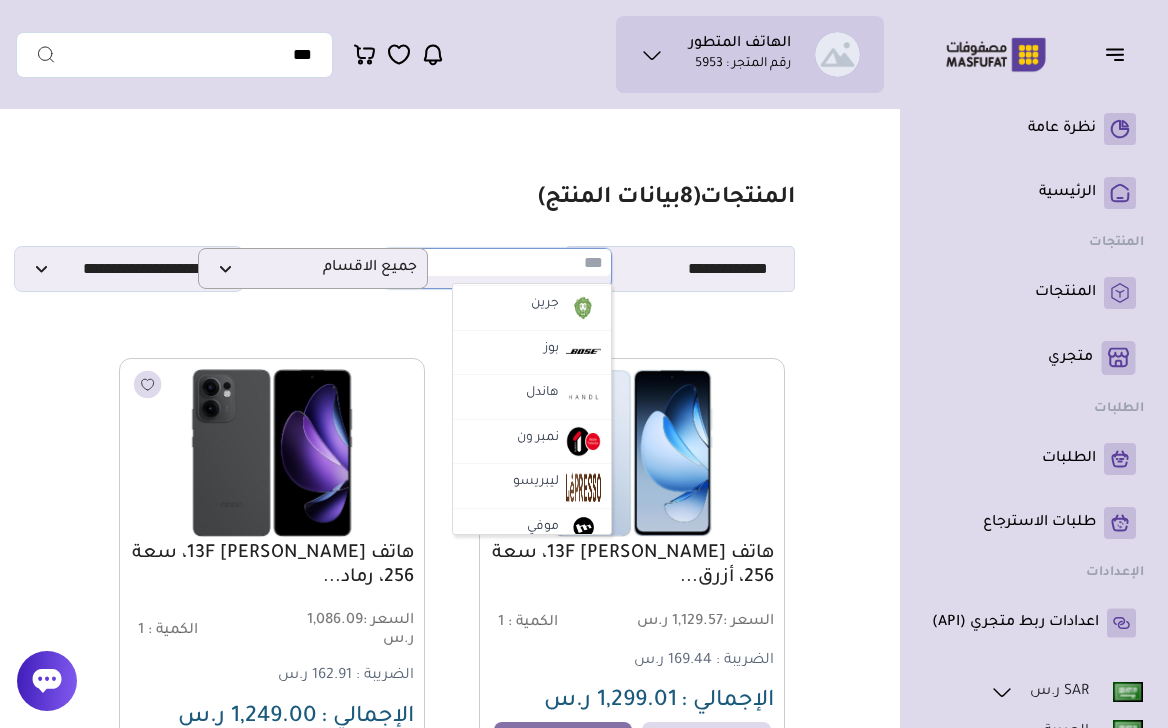 scroll, scrollTop: 1586, scrollLeft: 0, axis: vertical 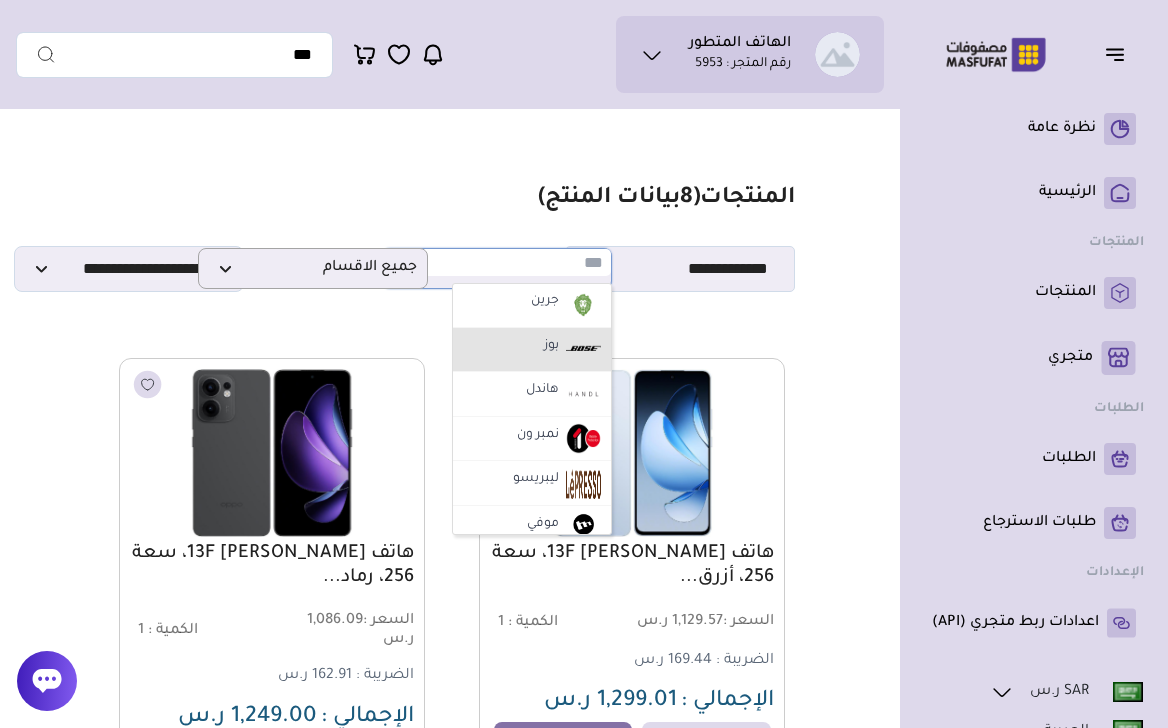 click on "بوز" at bounding box center [532, 350] 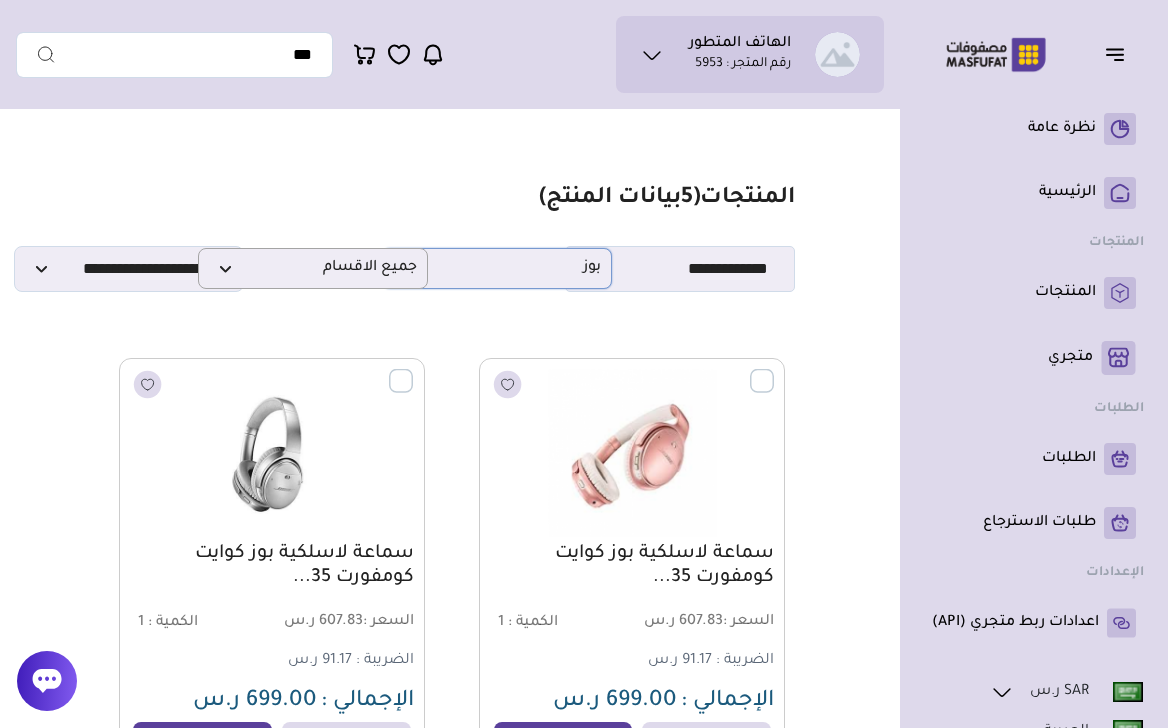 click on "بوز" at bounding box center [497, 268] 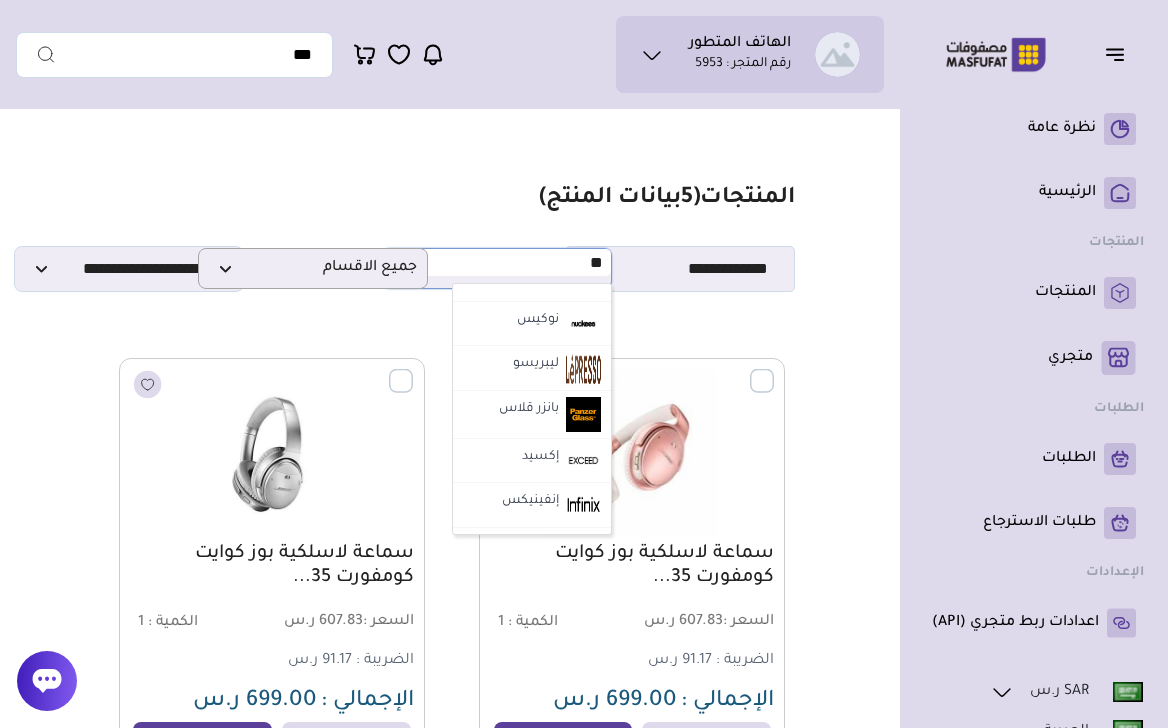 scroll, scrollTop: 0, scrollLeft: 0, axis: both 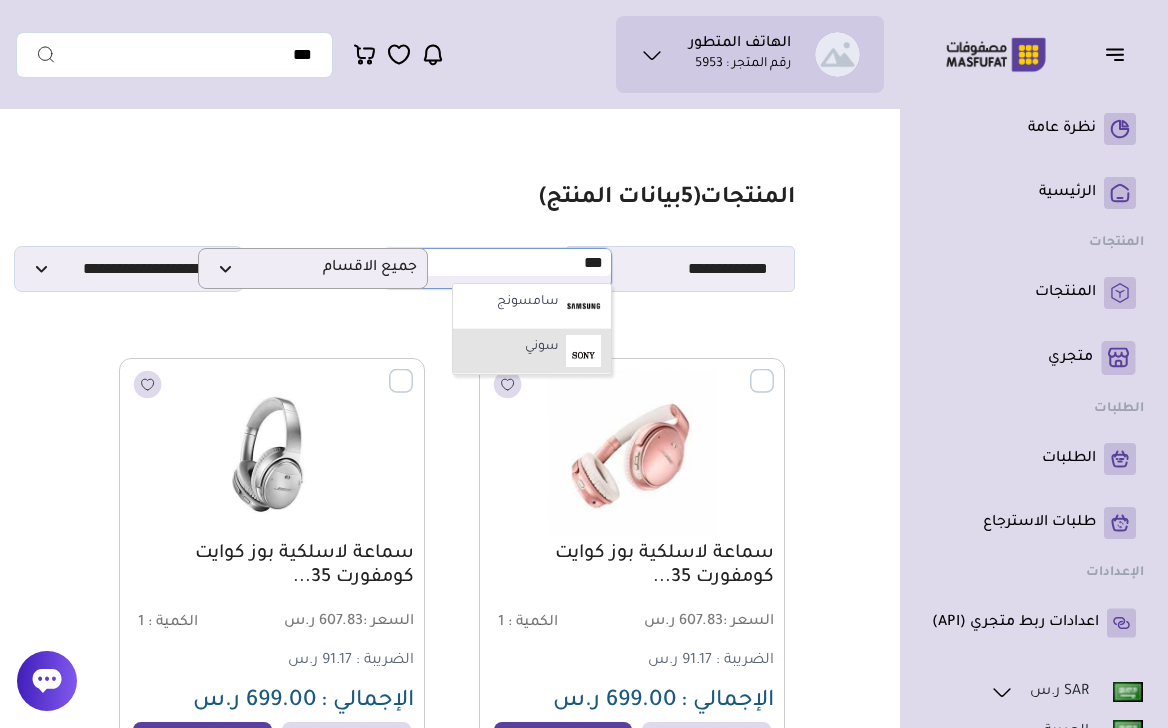 type on "***" 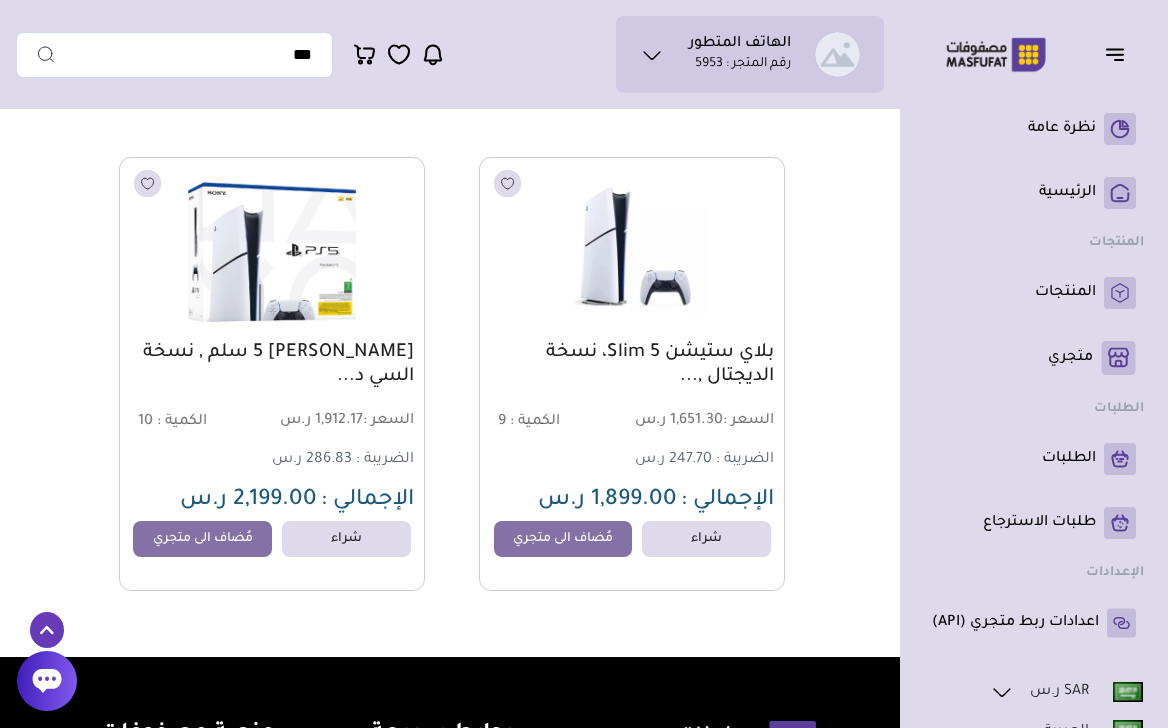 scroll, scrollTop: 211, scrollLeft: 0, axis: vertical 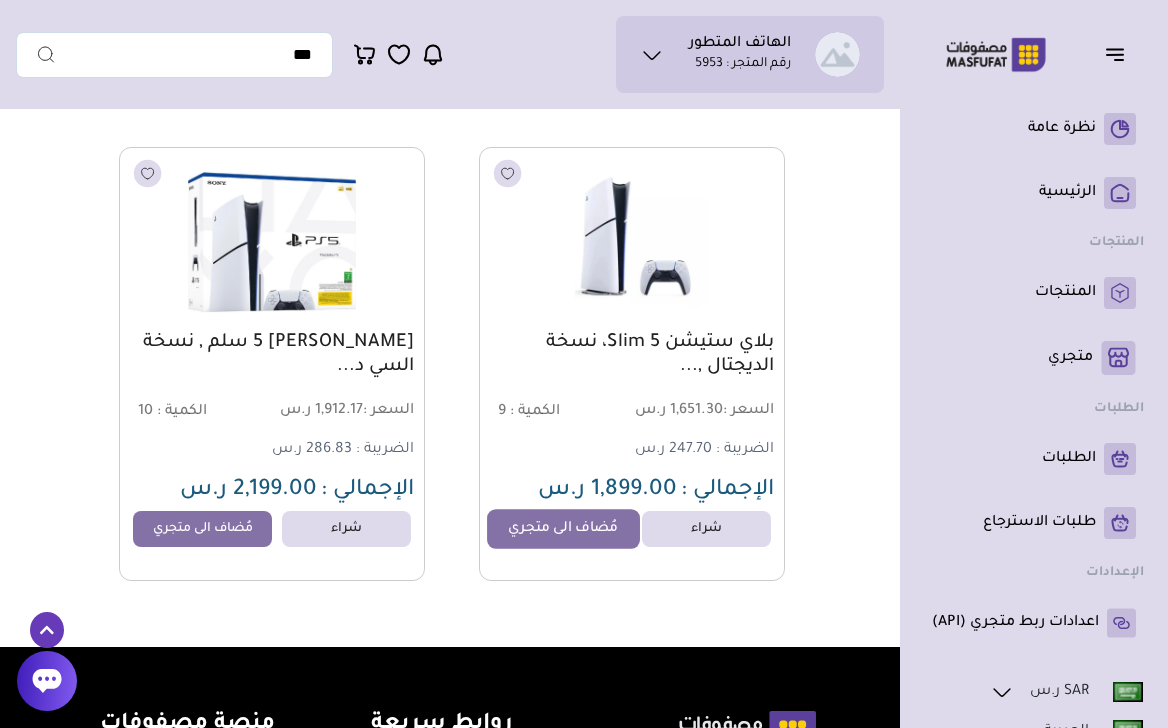click on "مُضاف الى متجري" at bounding box center (563, 529) 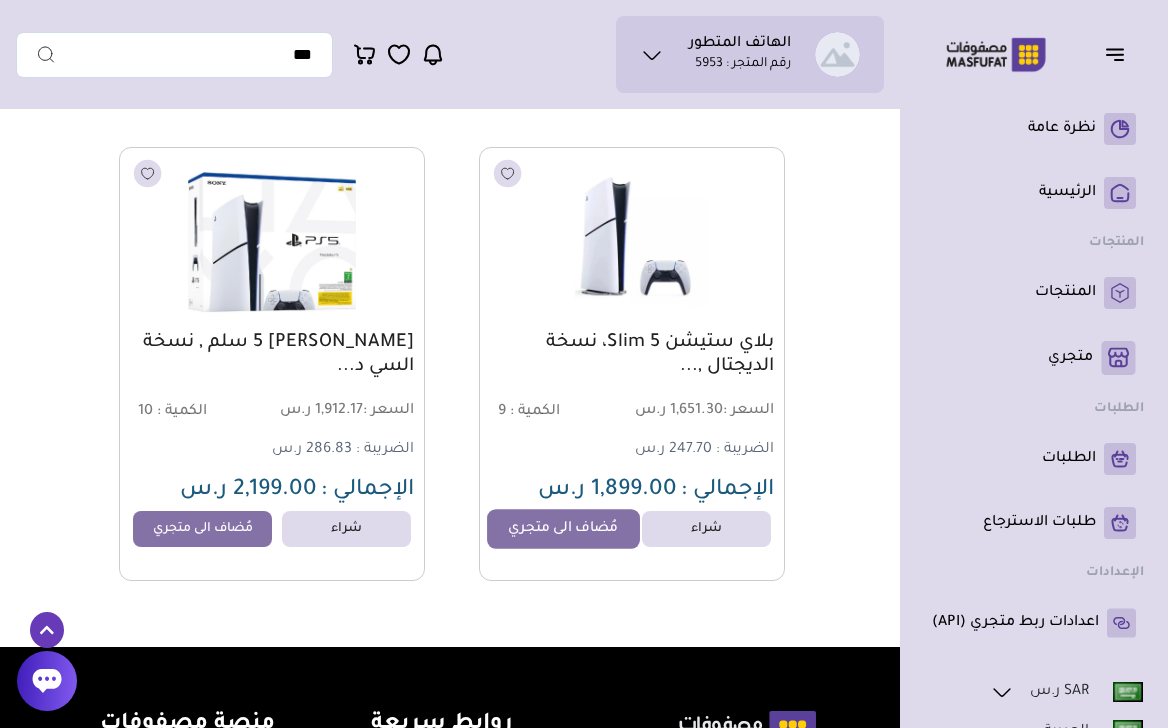 click on "مُضاف الى متجري" at bounding box center (563, 529) 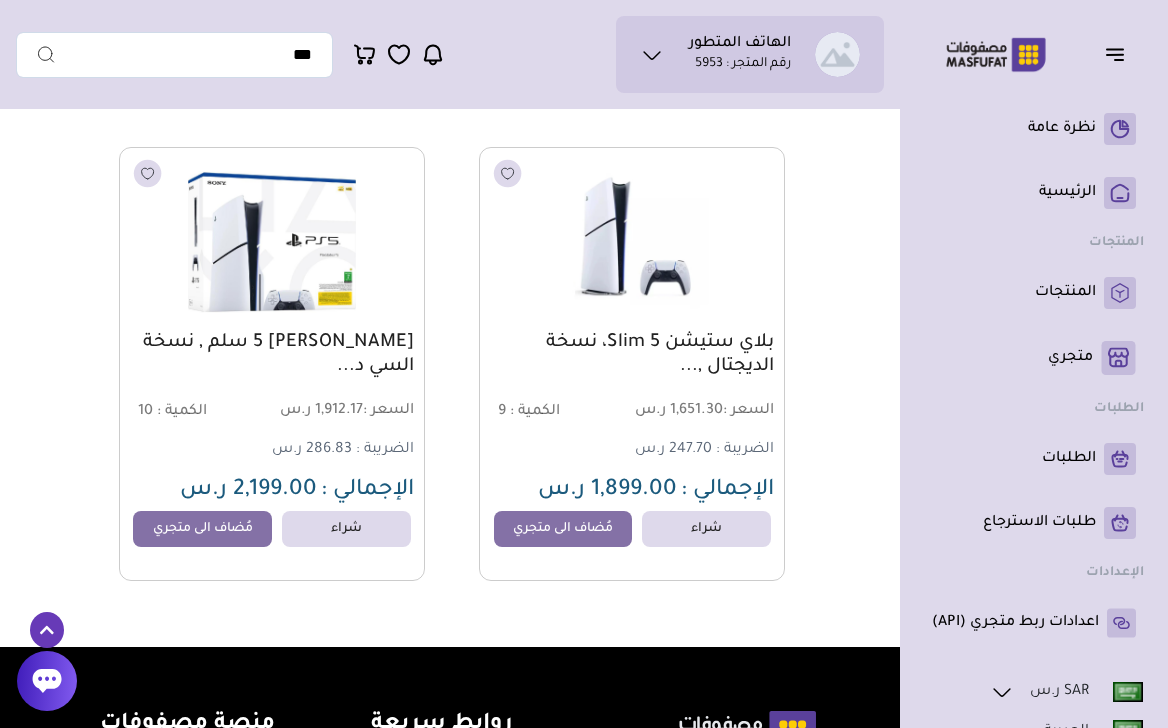click on "1,899.00  ر.س" at bounding box center [607, 491] 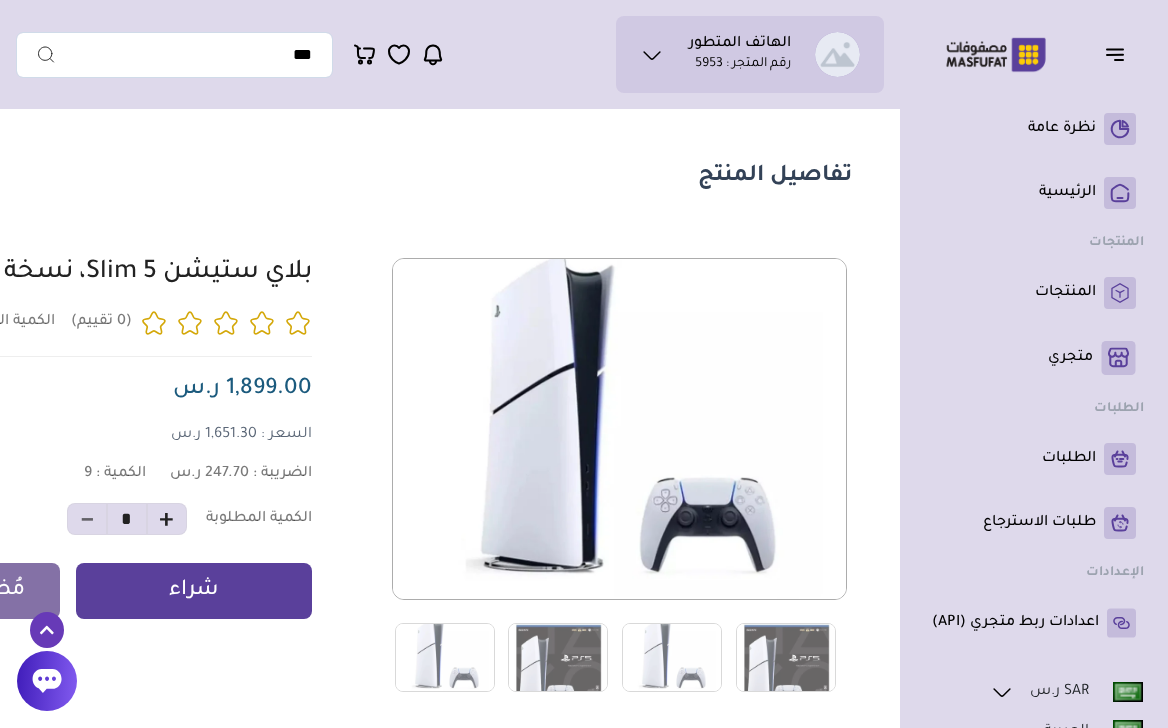 scroll, scrollTop: 0, scrollLeft: 0, axis: both 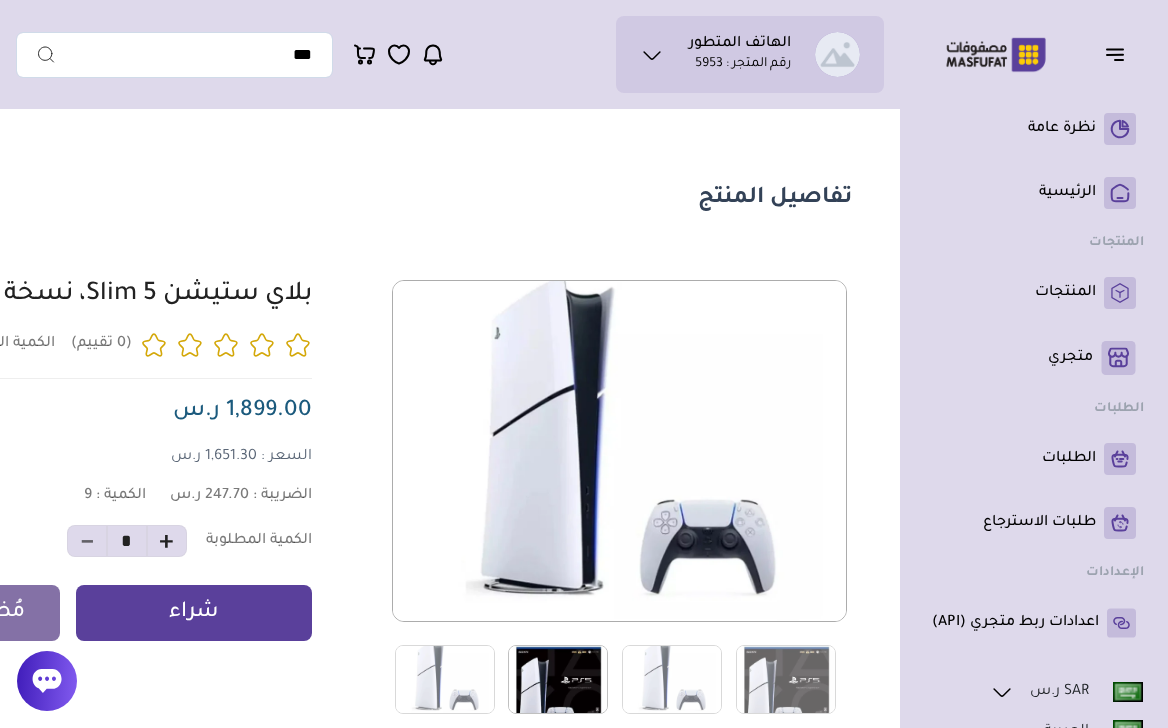 click at bounding box center (558, 679) 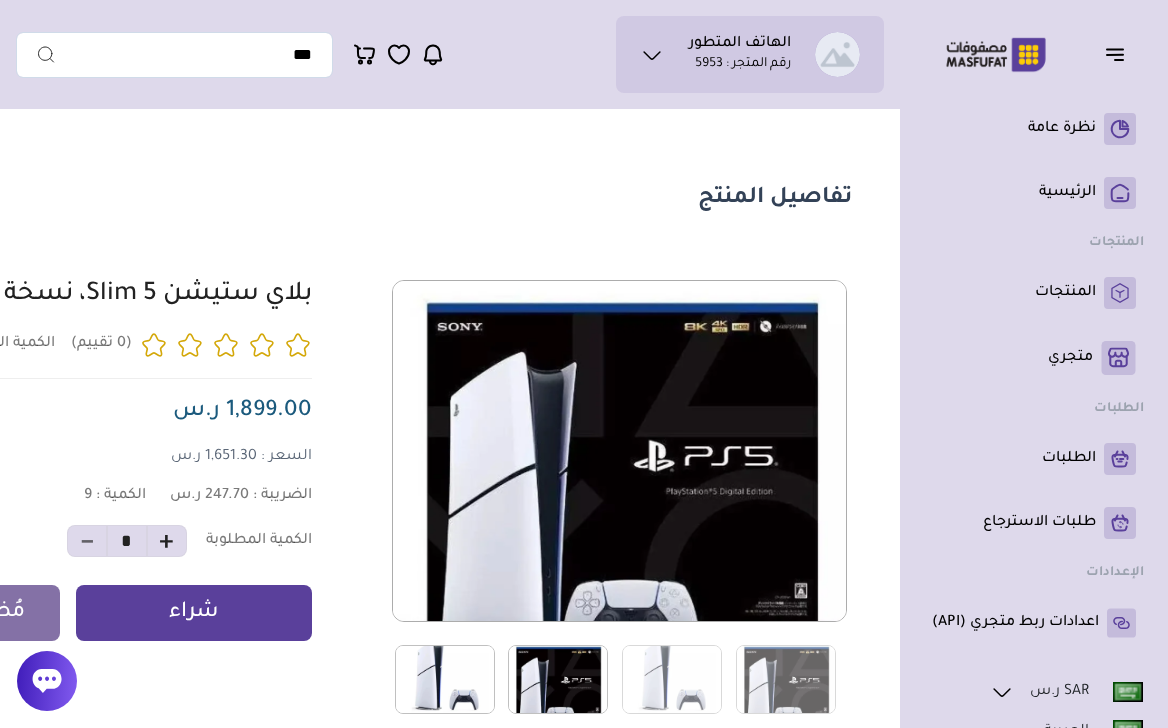 click at bounding box center (445, 679) 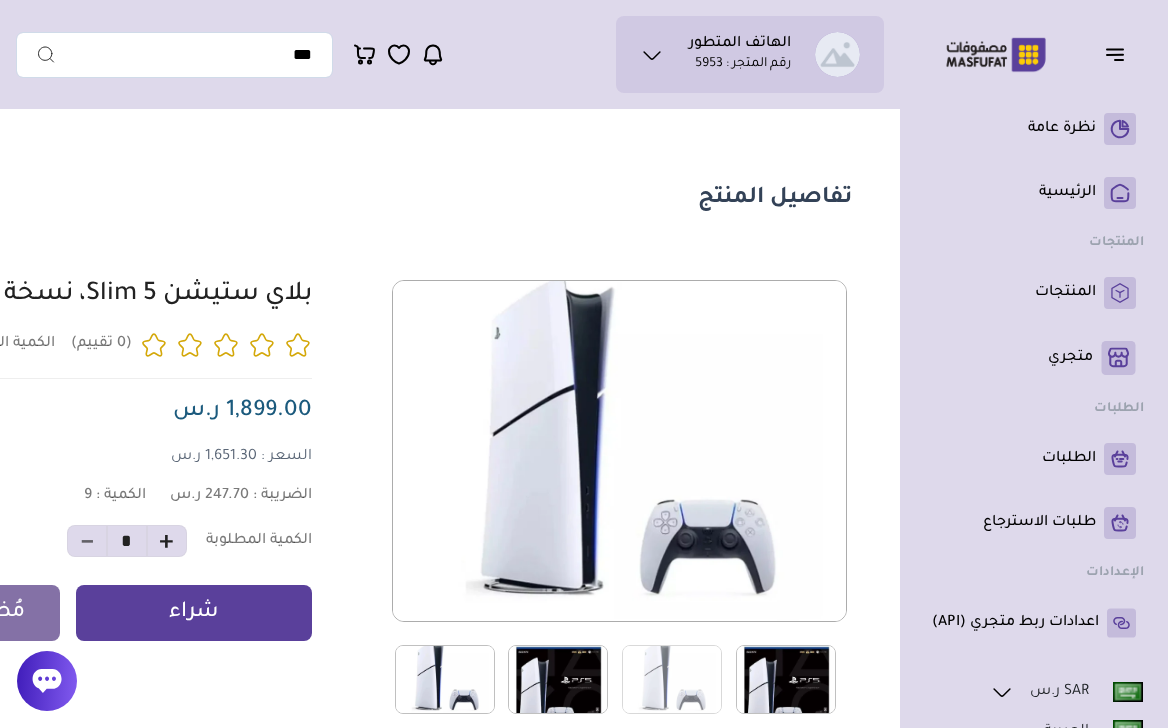 click at bounding box center (786, 679) 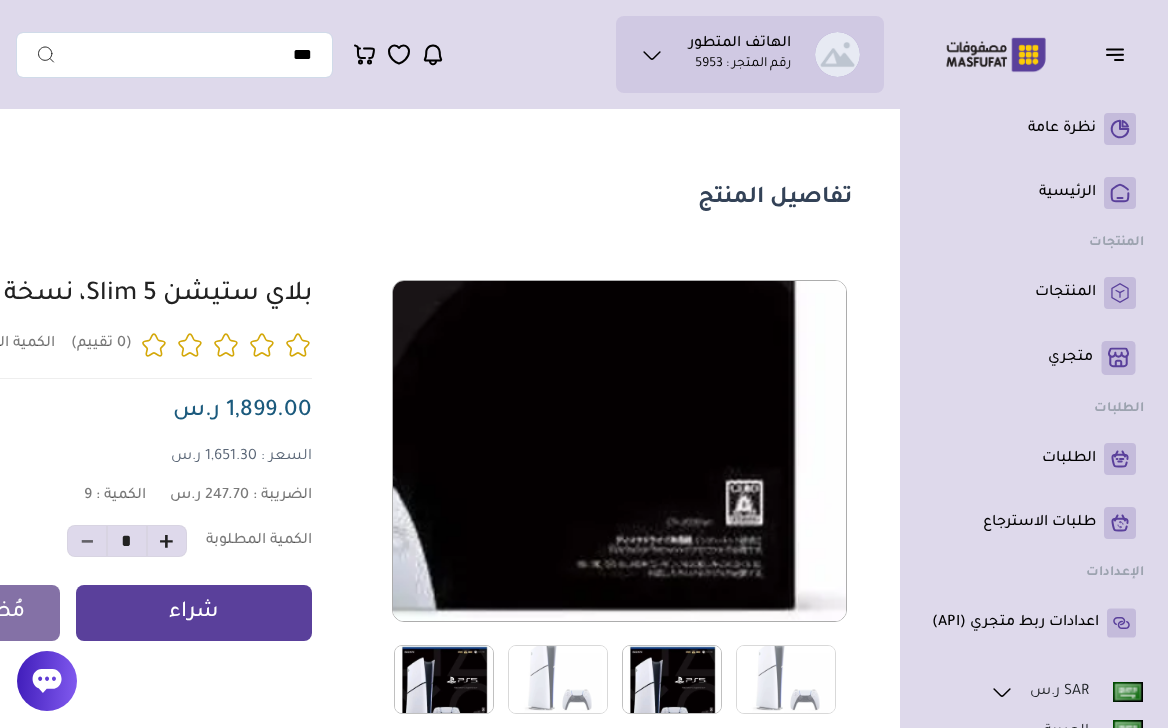 scroll, scrollTop: 221, scrollLeft: 0, axis: vertical 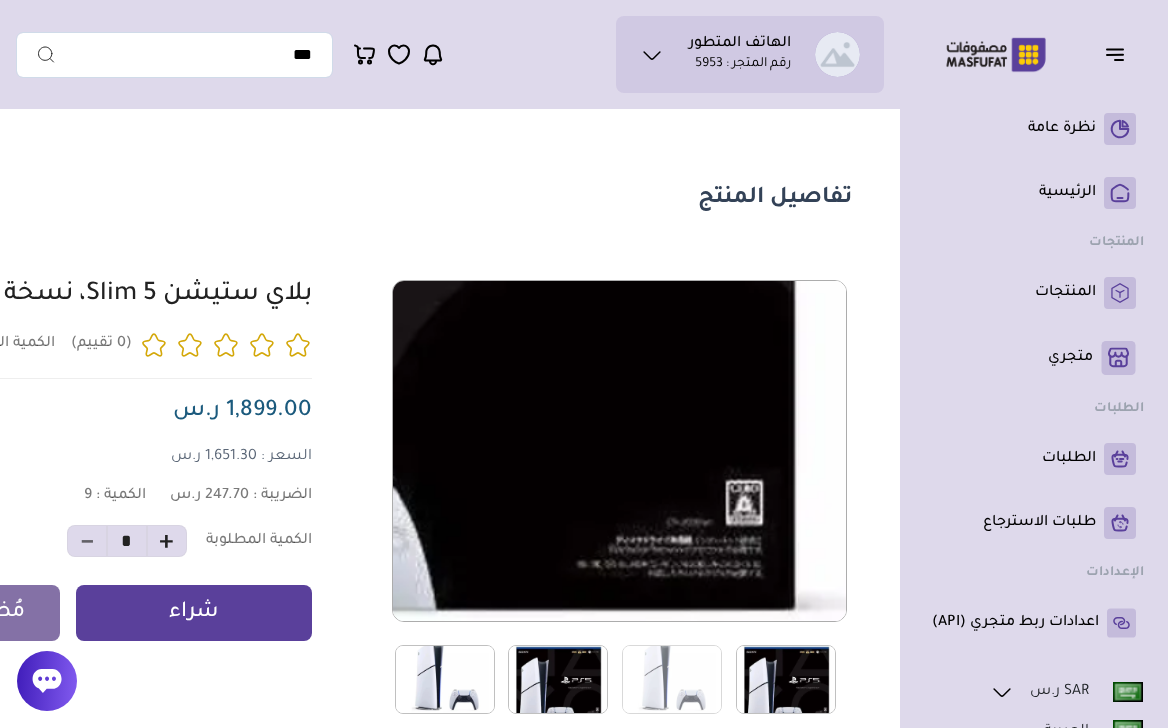 type 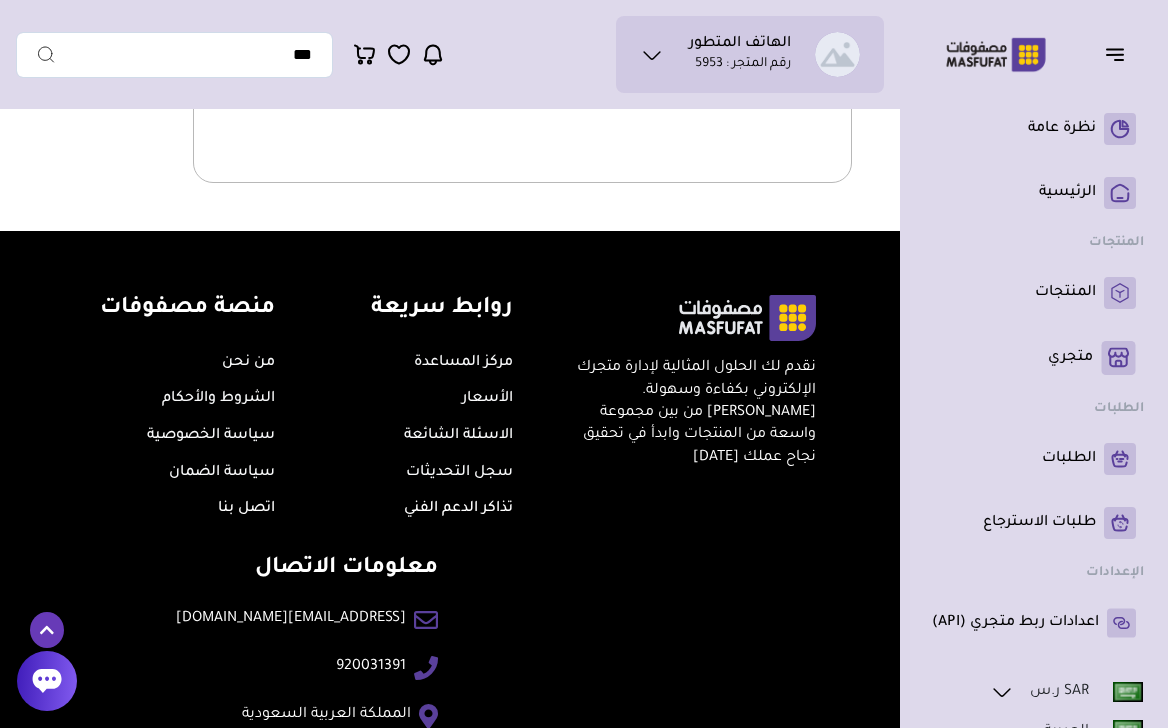 scroll, scrollTop: 1871, scrollLeft: 0, axis: vertical 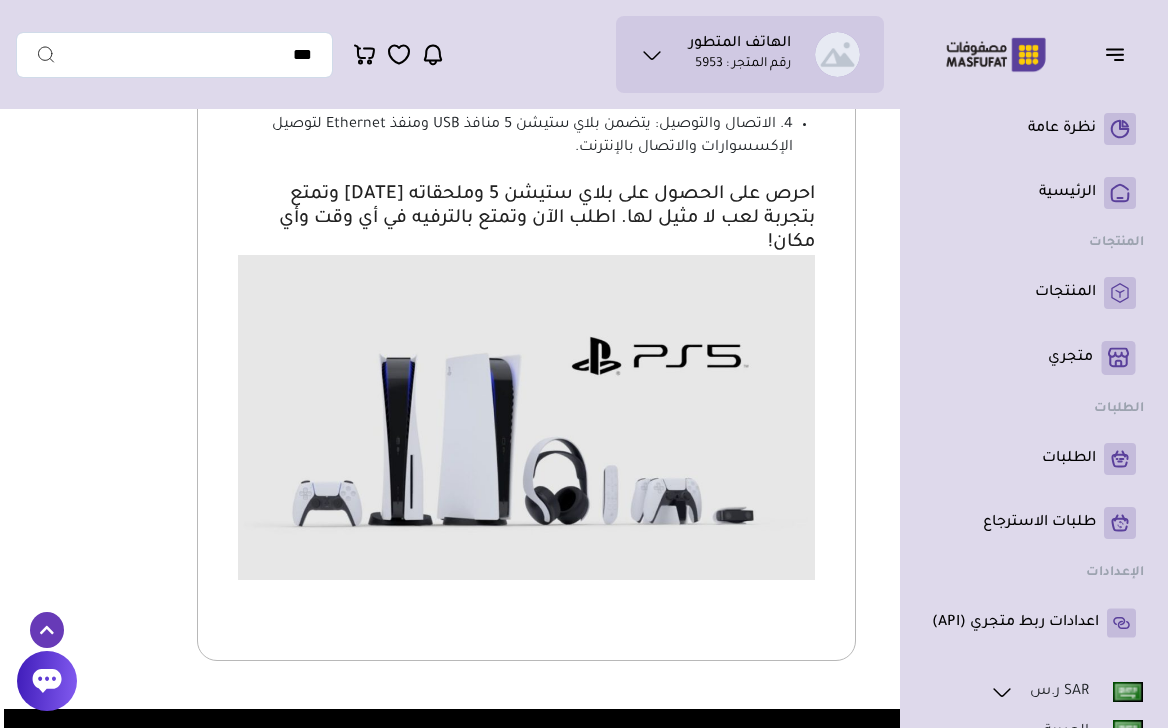 type 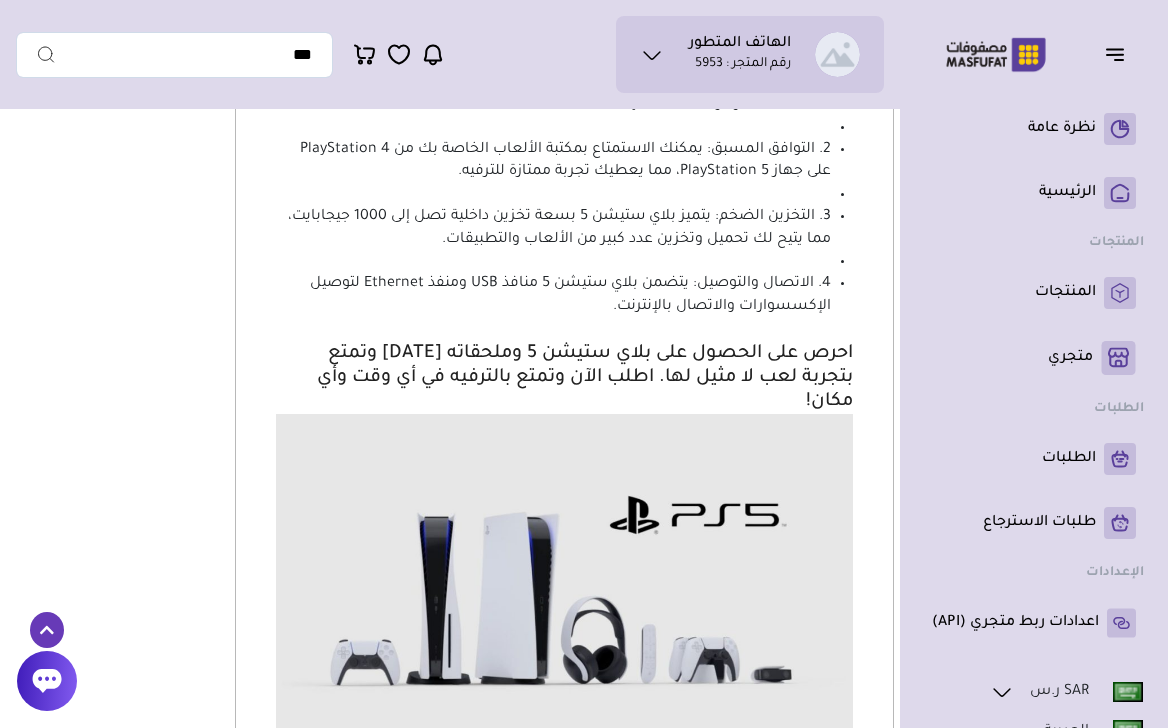 type 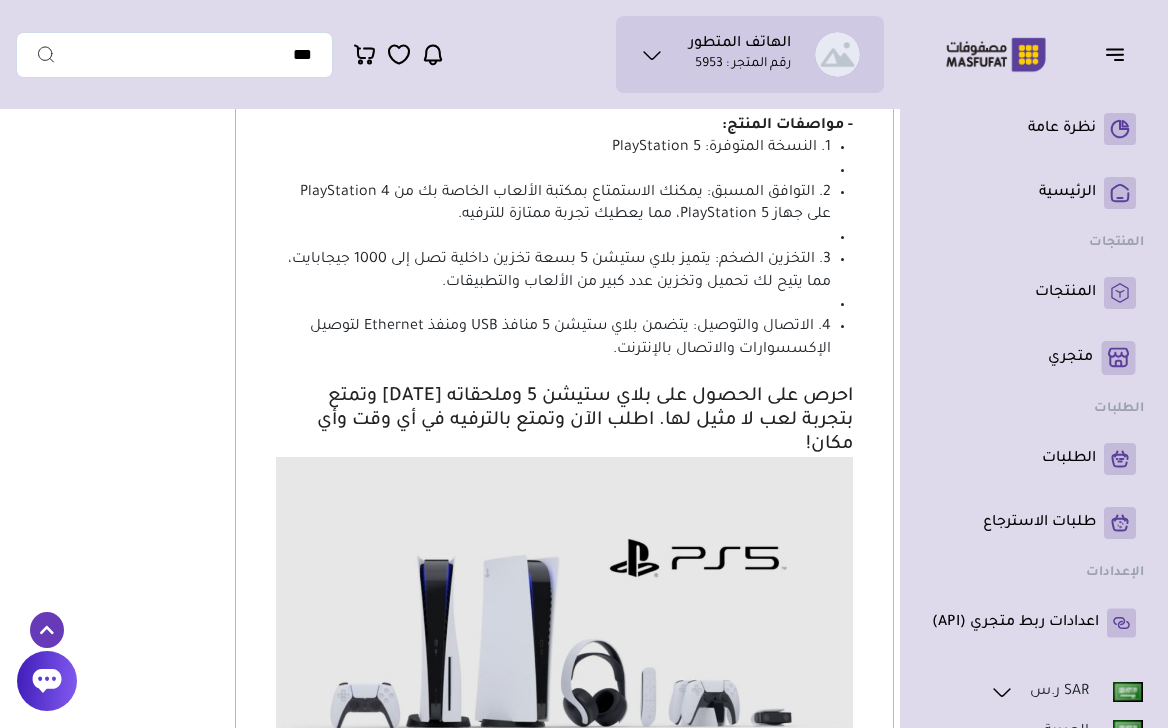 type 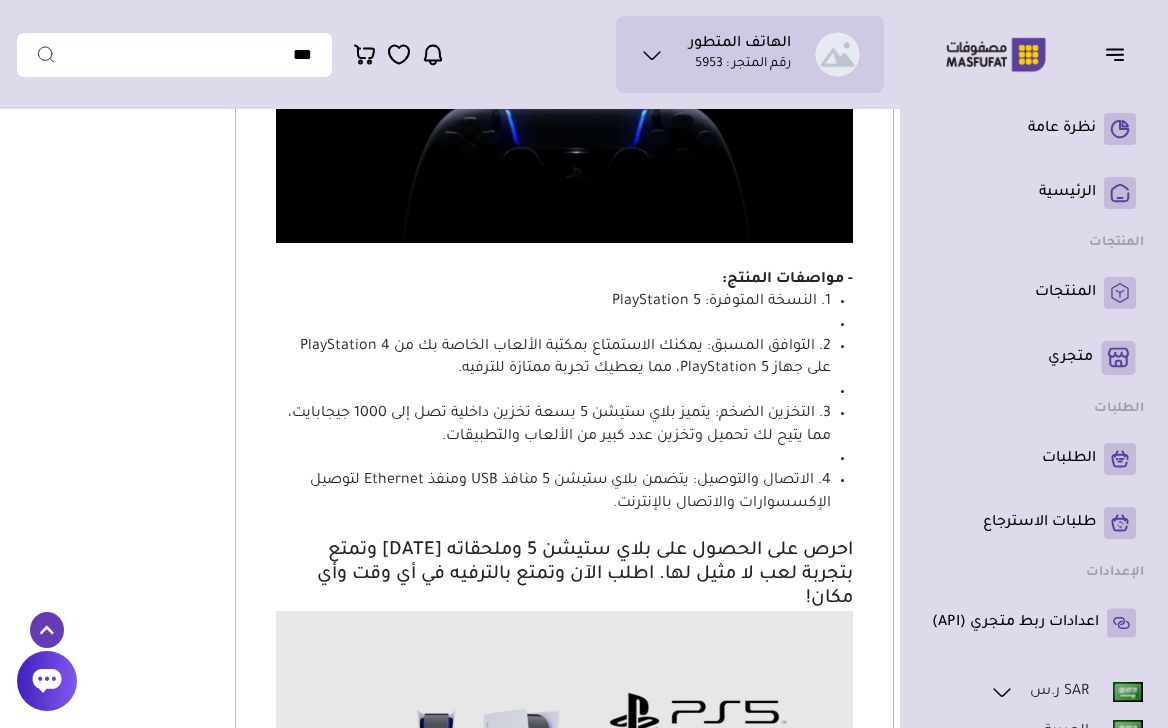 type 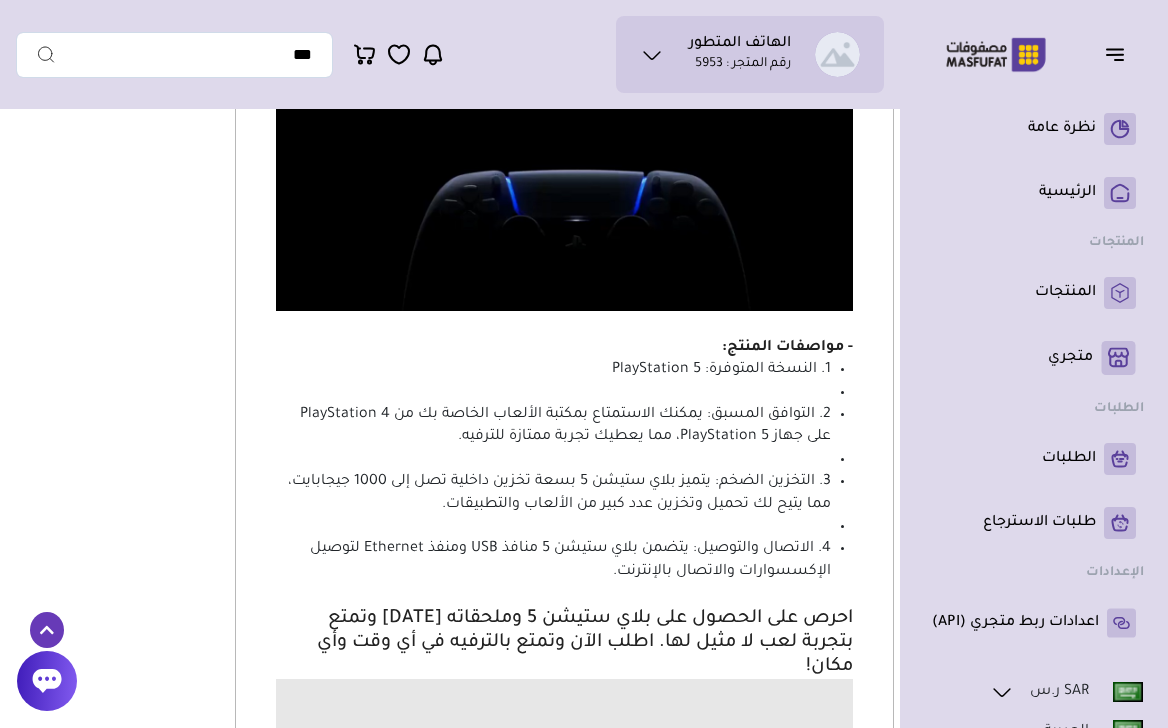 scroll, scrollTop: 0, scrollLeft: -402, axis: horizontal 